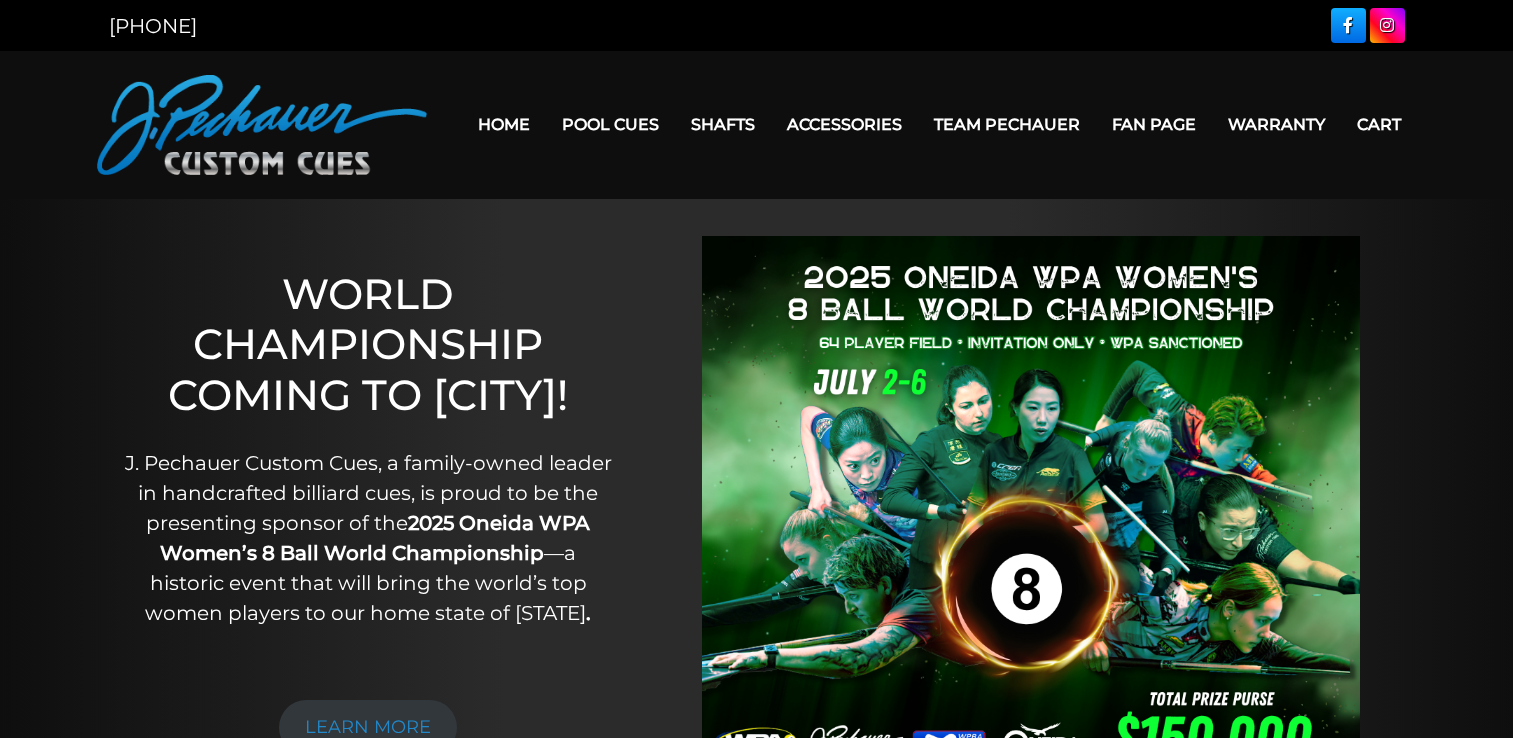 scroll, scrollTop: 0, scrollLeft: 0, axis: both 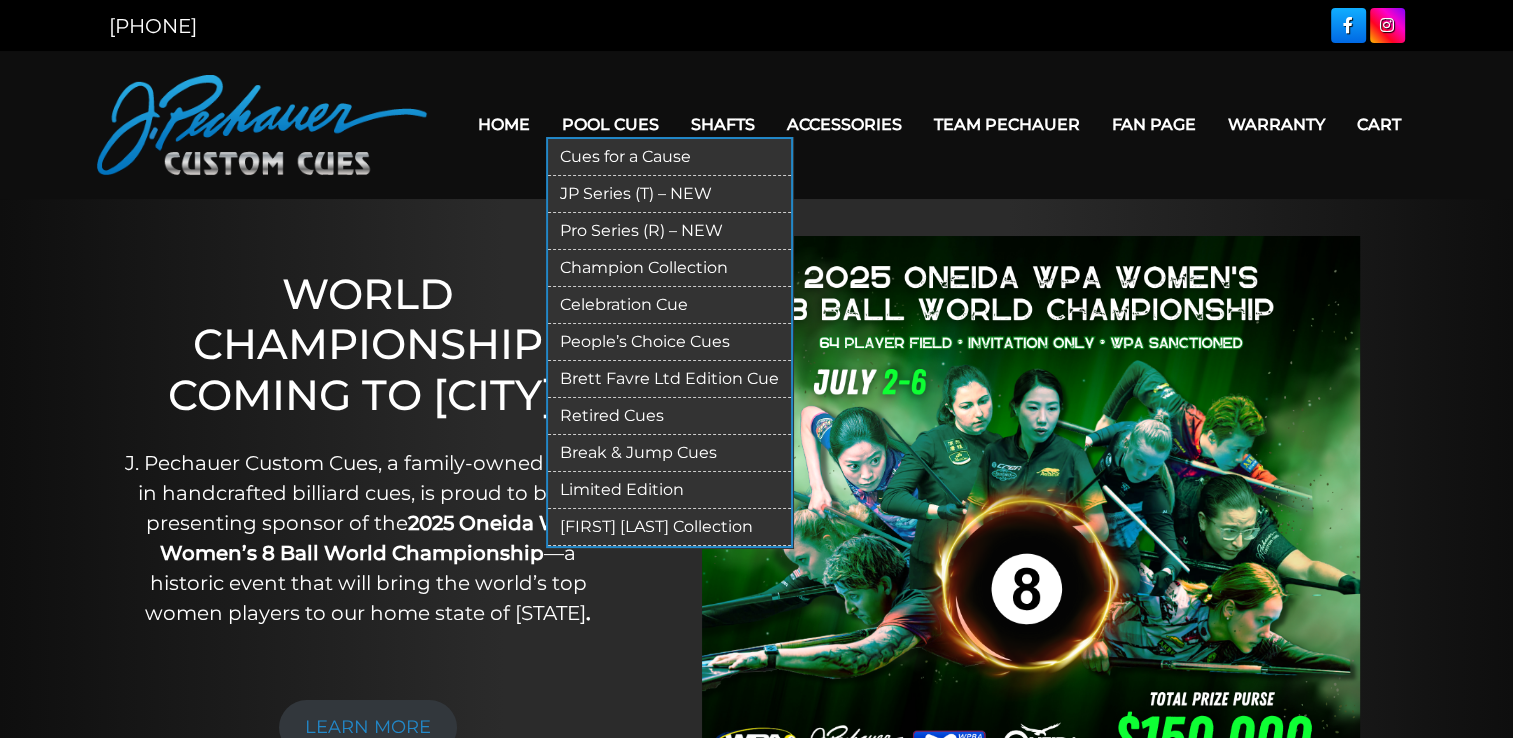 click on "Celebration Cue" at bounding box center (669, 305) 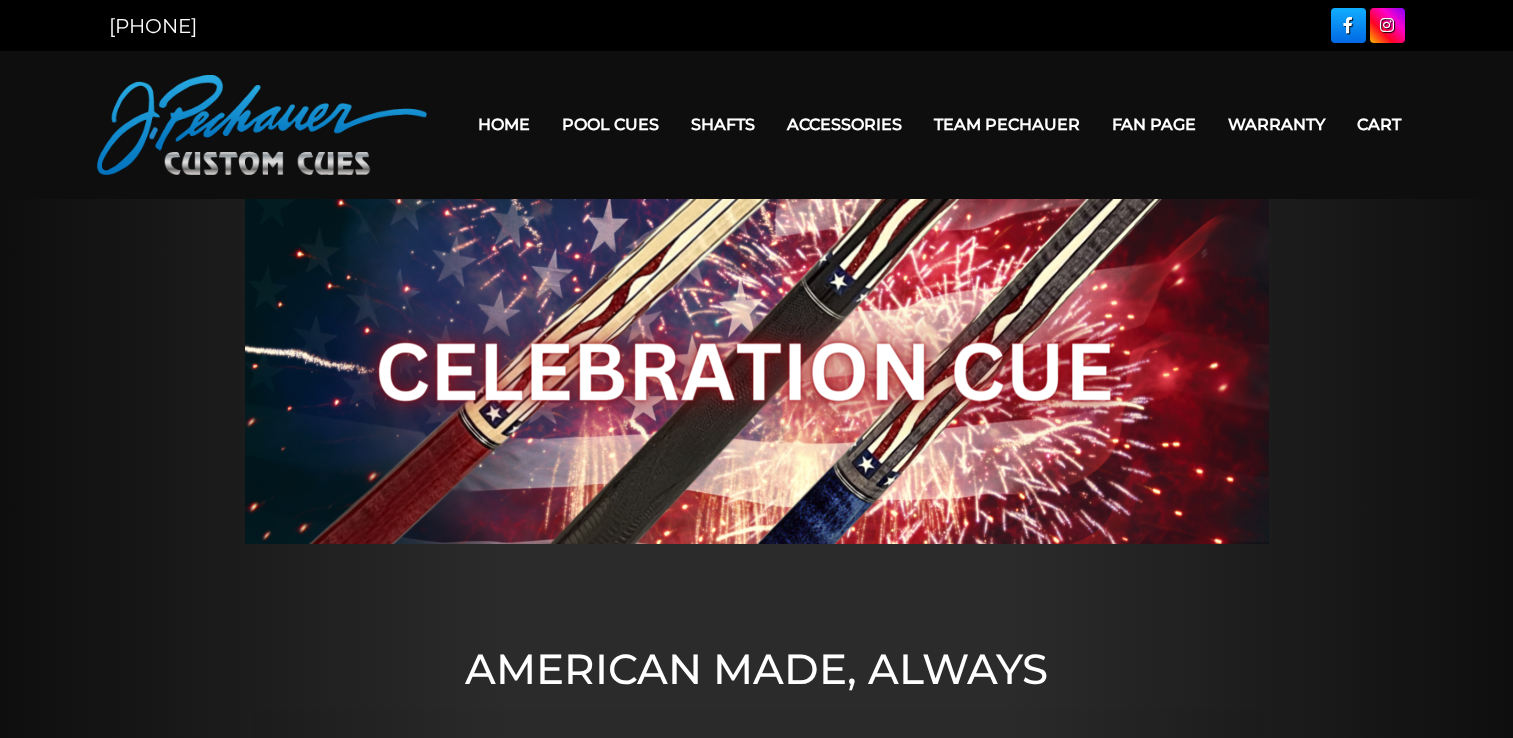 scroll, scrollTop: 0, scrollLeft: 0, axis: both 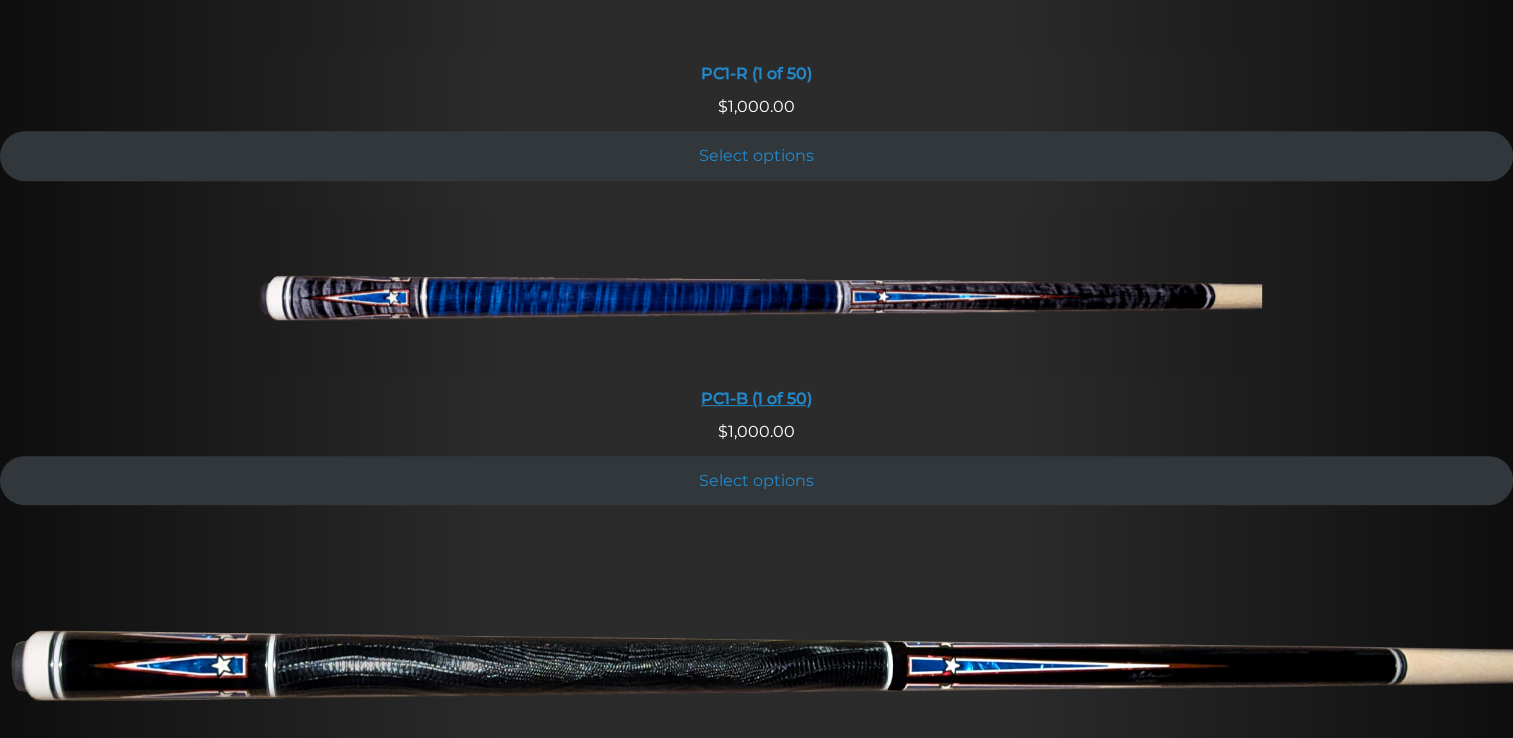 click on "PC1-B (1 of 50)" at bounding box center [757, 398] 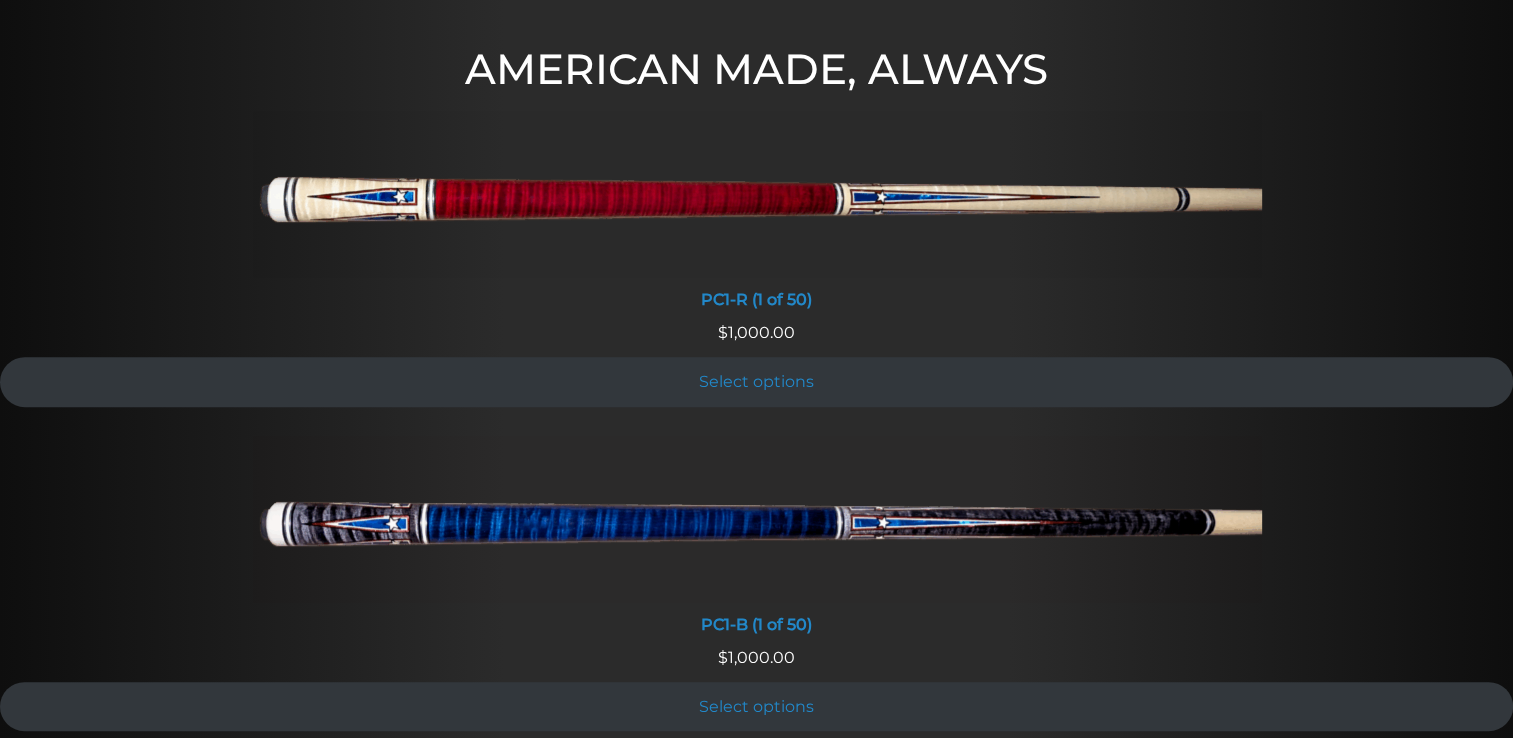 scroll, scrollTop: 546, scrollLeft: 0, axis: vertical 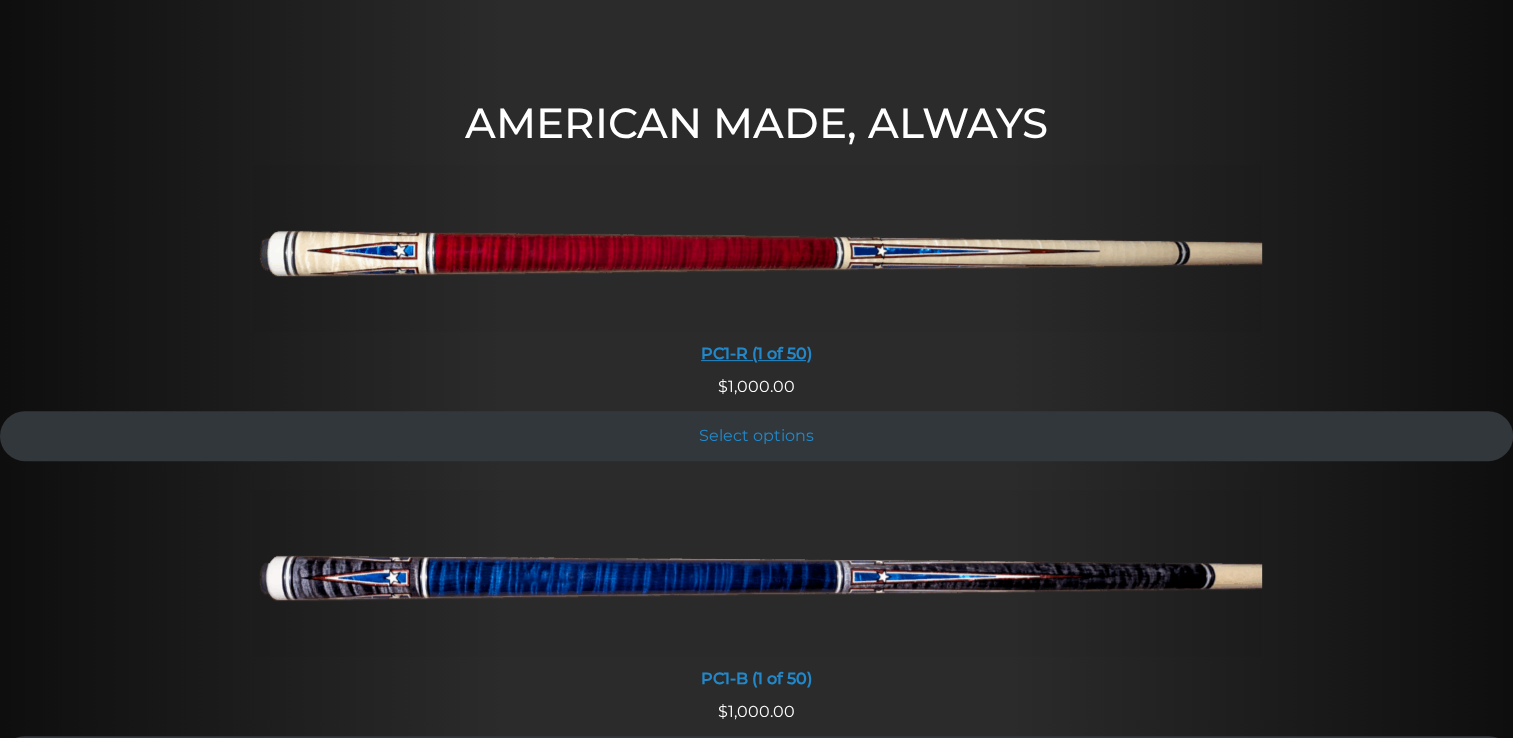 click on "PC1-R (1 of 50)" at bounding box center (757, 353) 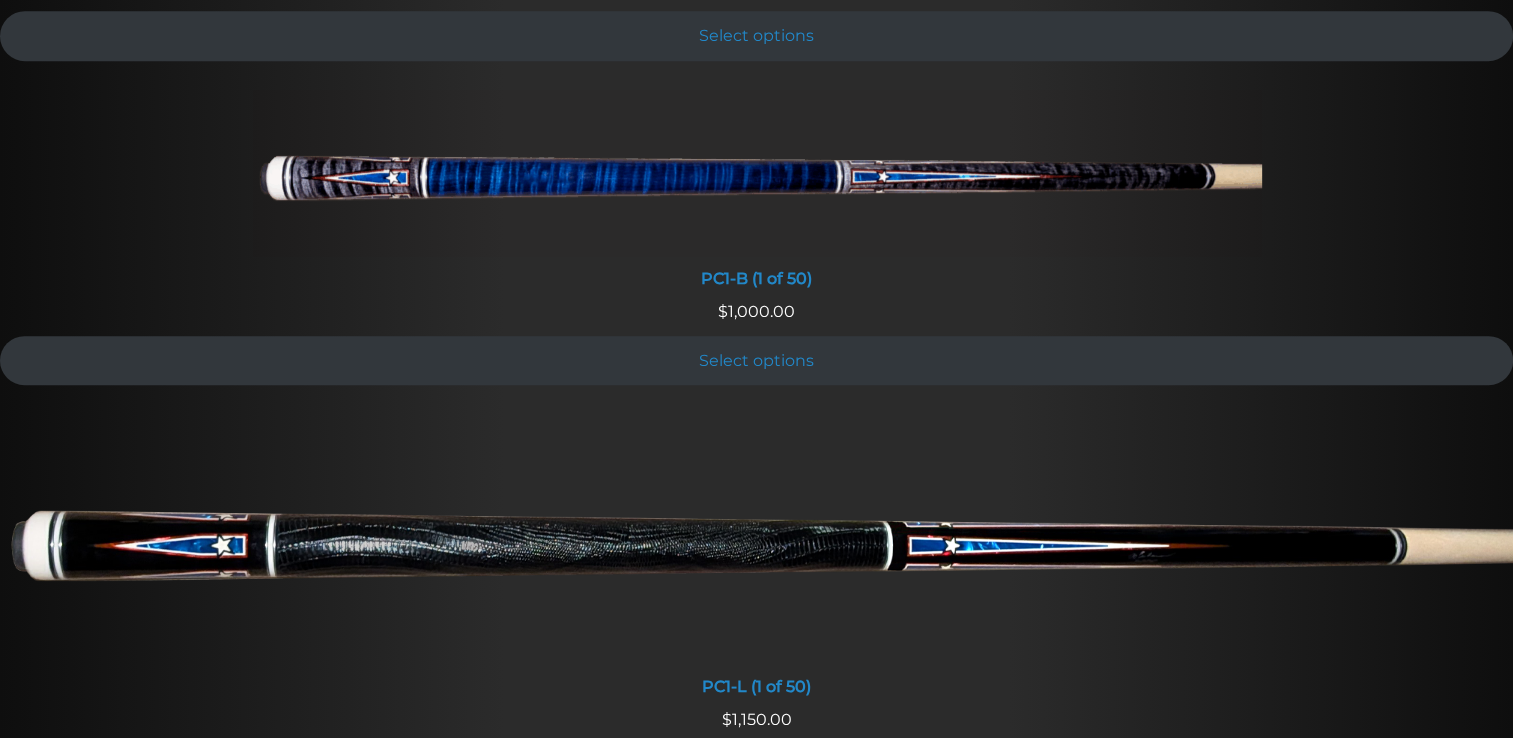 scroll, scrollTop: 1040, scrollLeft: 0, axis: vertical 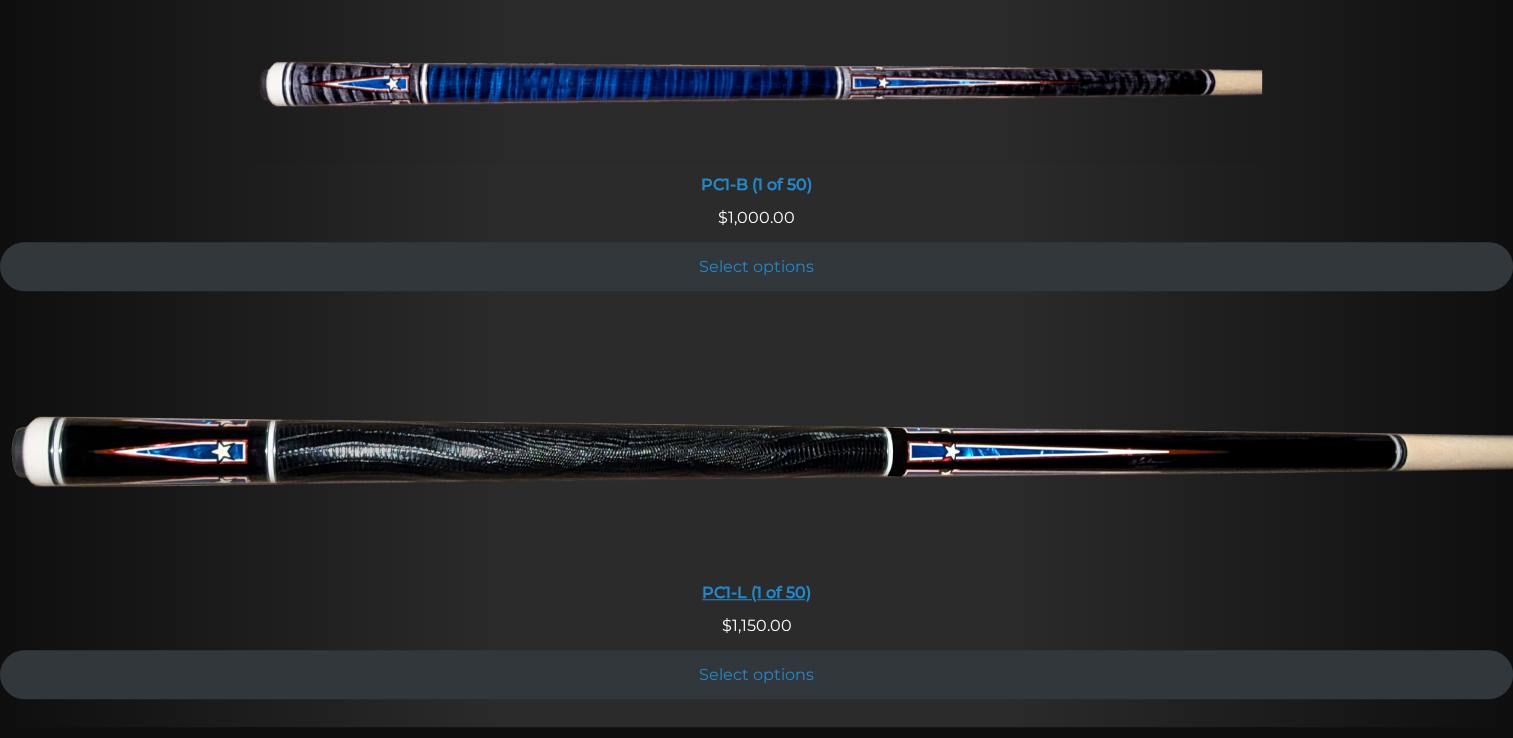 click on "PC1-L (1 of 50)" at bounding box center (756, 592) 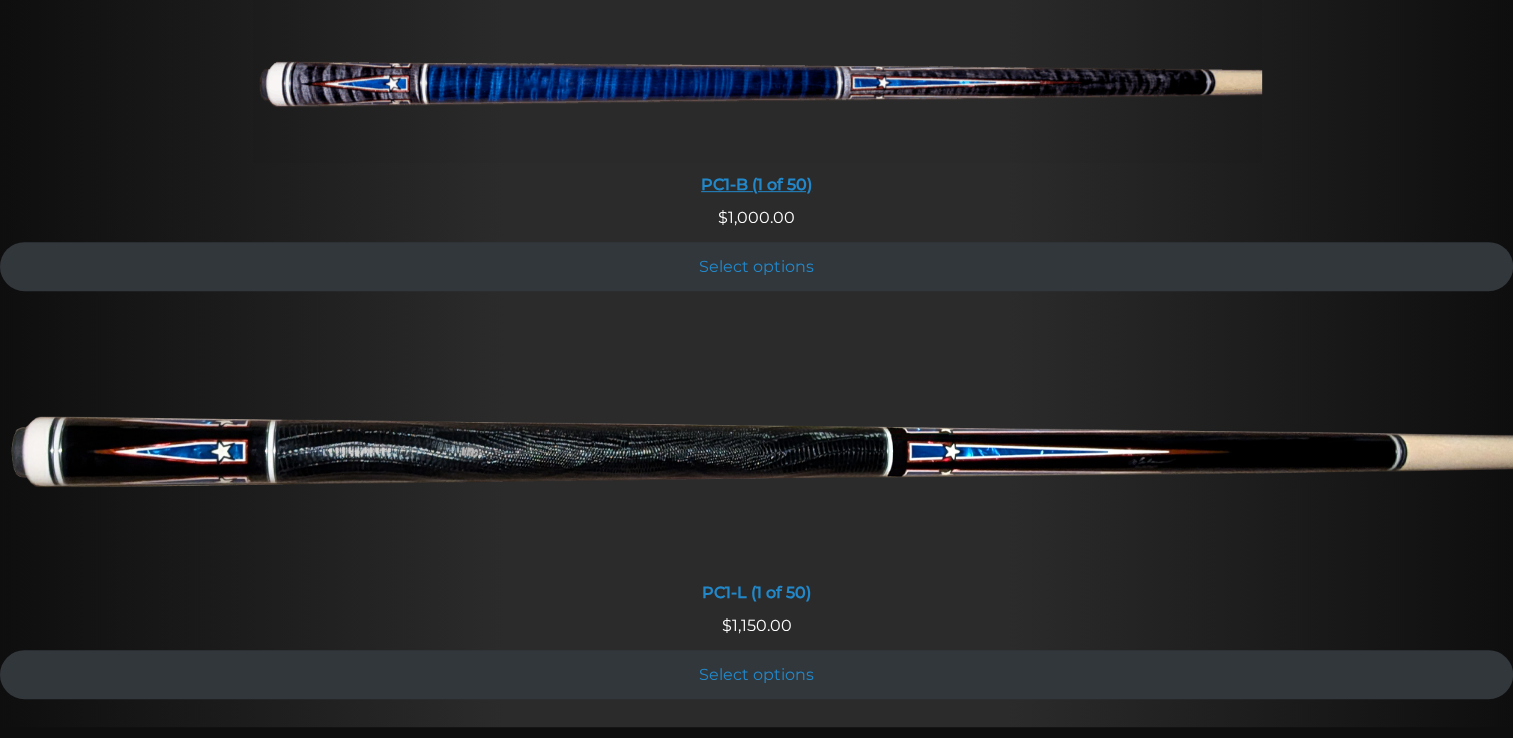 click on "PC1-B (1 of 50)" at bounding box center [757, 184] 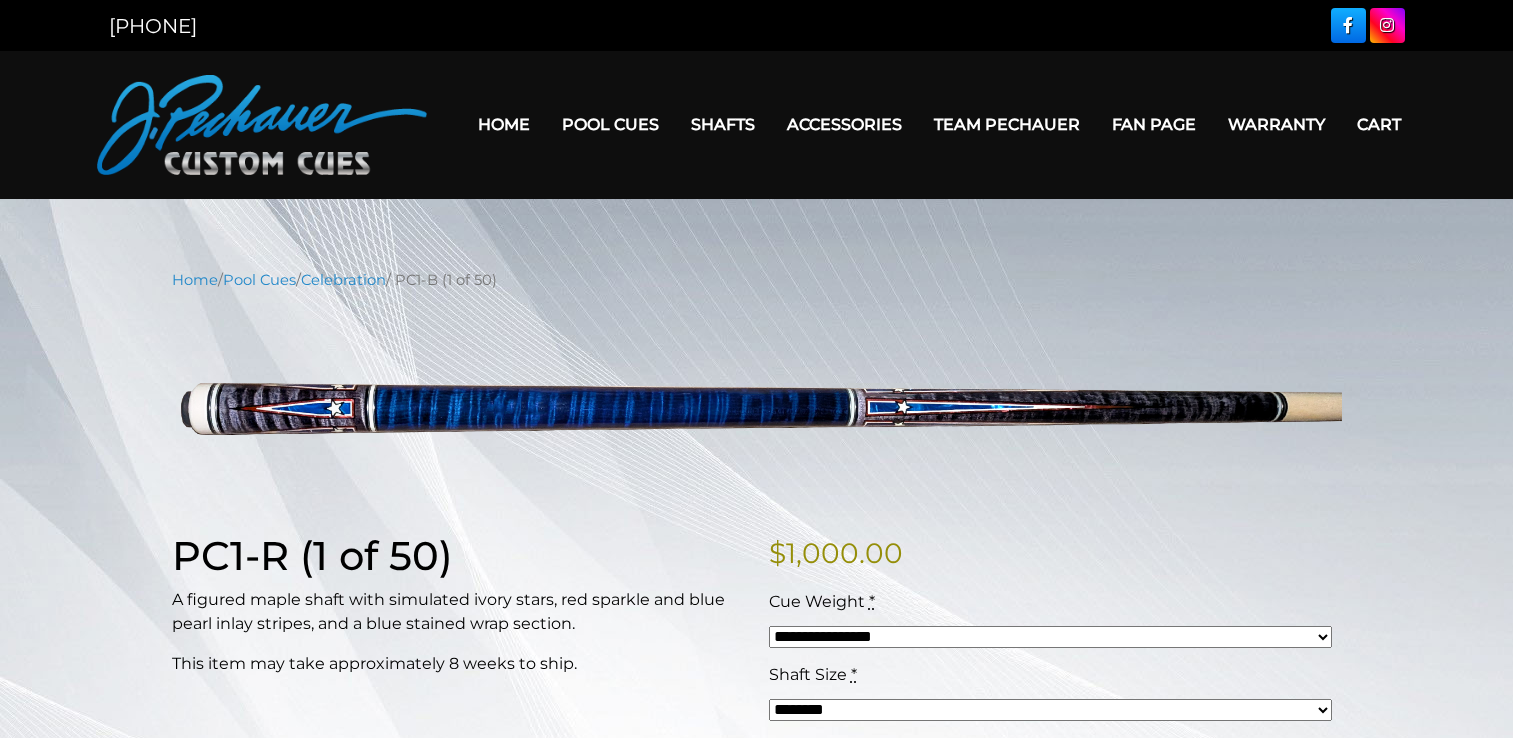 scroll, scrollTop: 0, scrollLeft: 0, axis: both 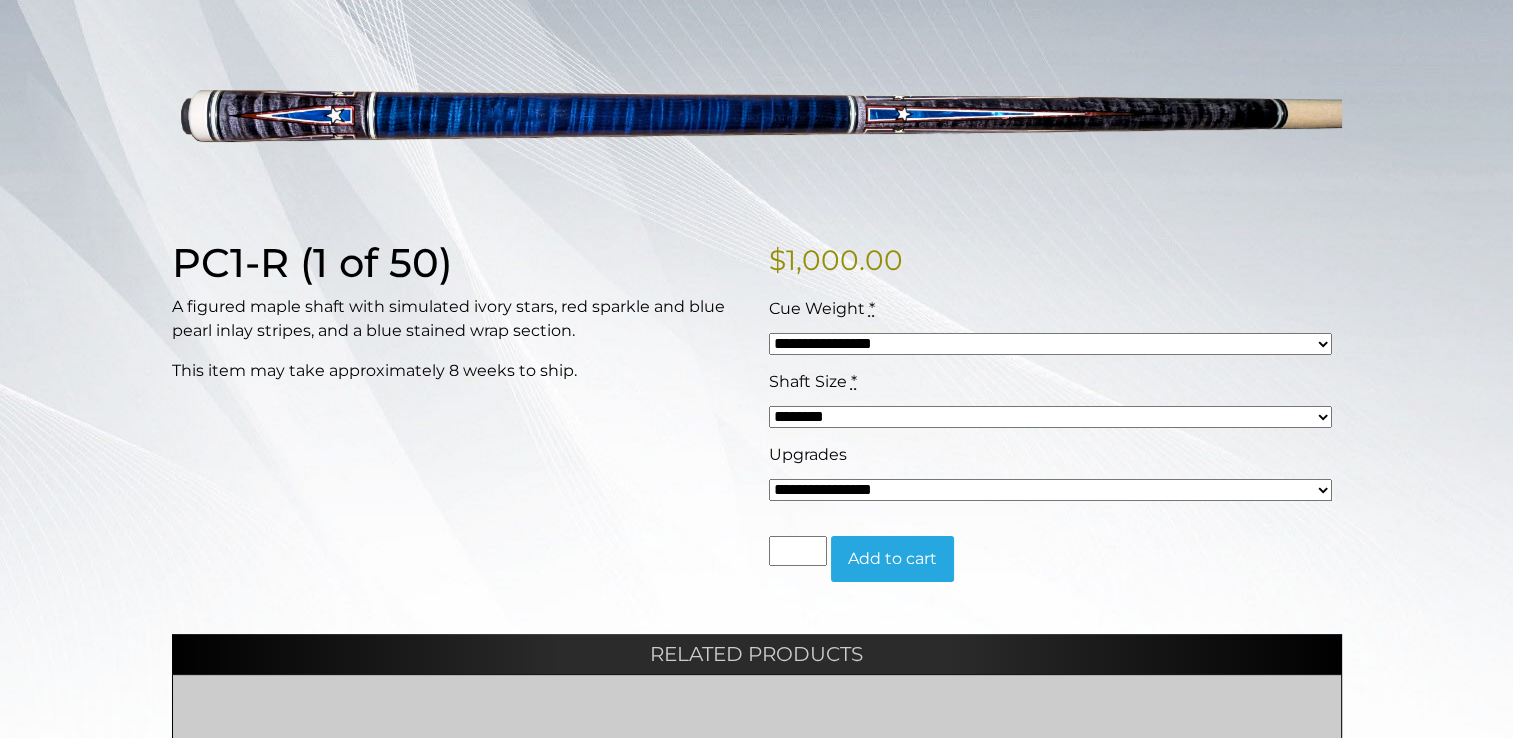 click on "**********" at bounding box center [1050, 344] 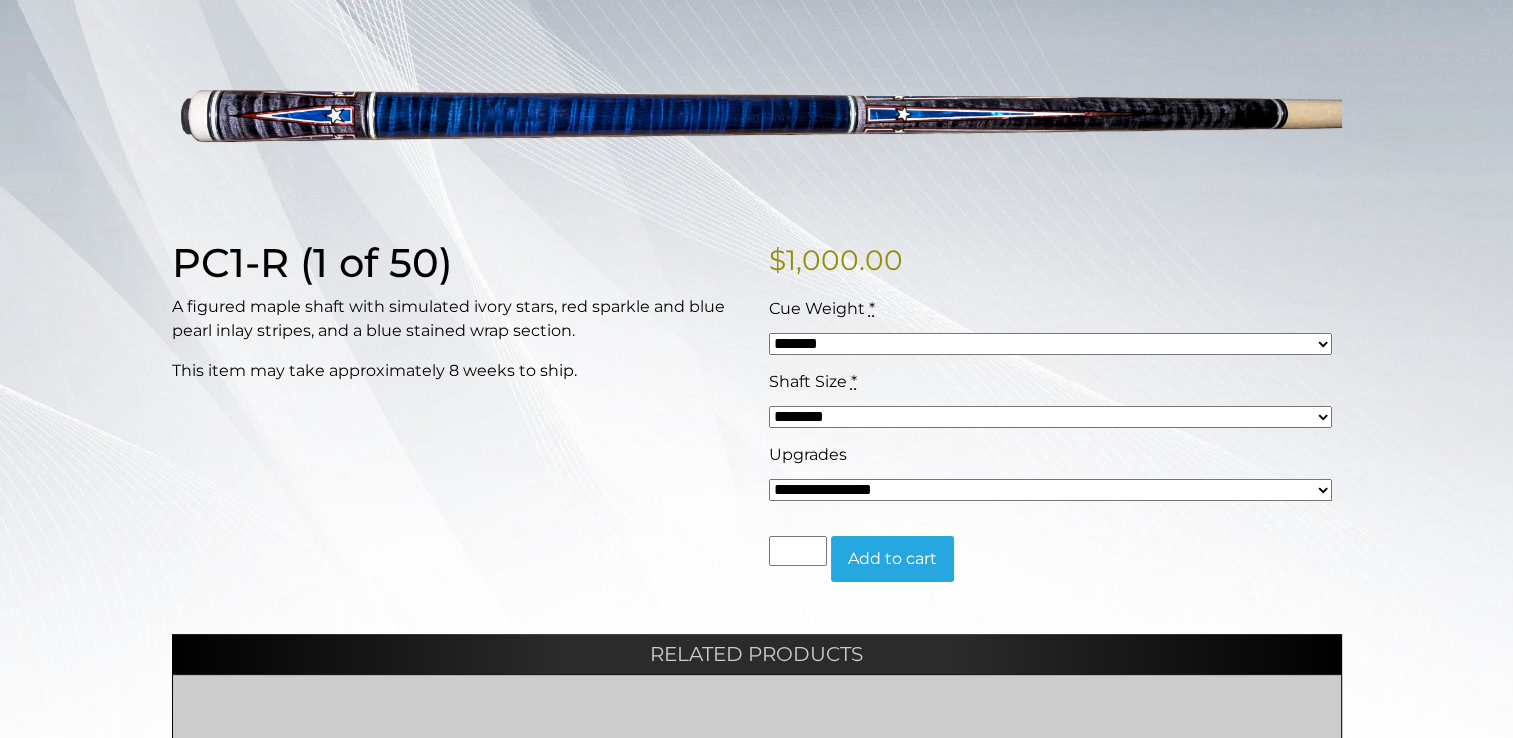 click on "**********" at bounding box center [1050, 344] 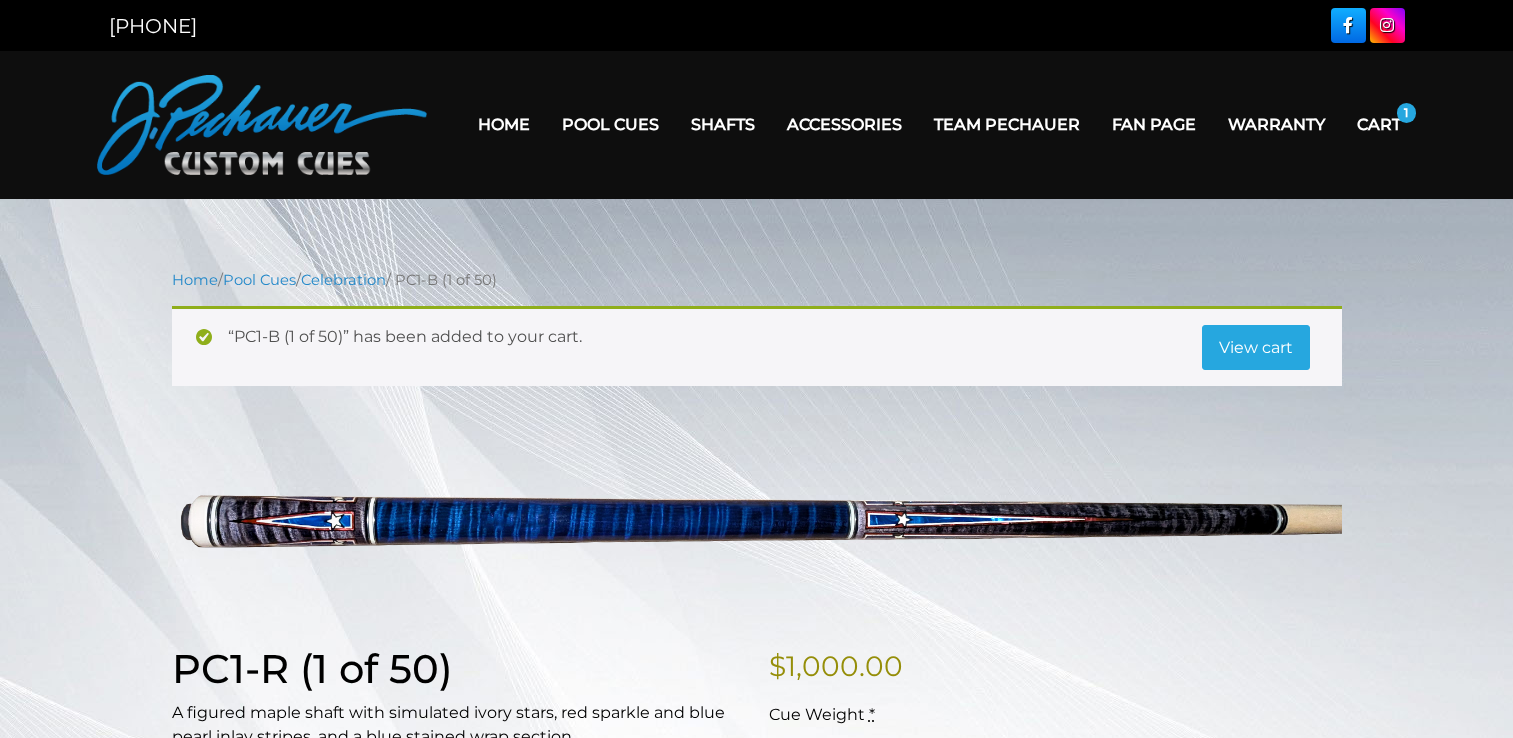 scroll, scrollTop: 0, scrollLeft: 0, axis: both 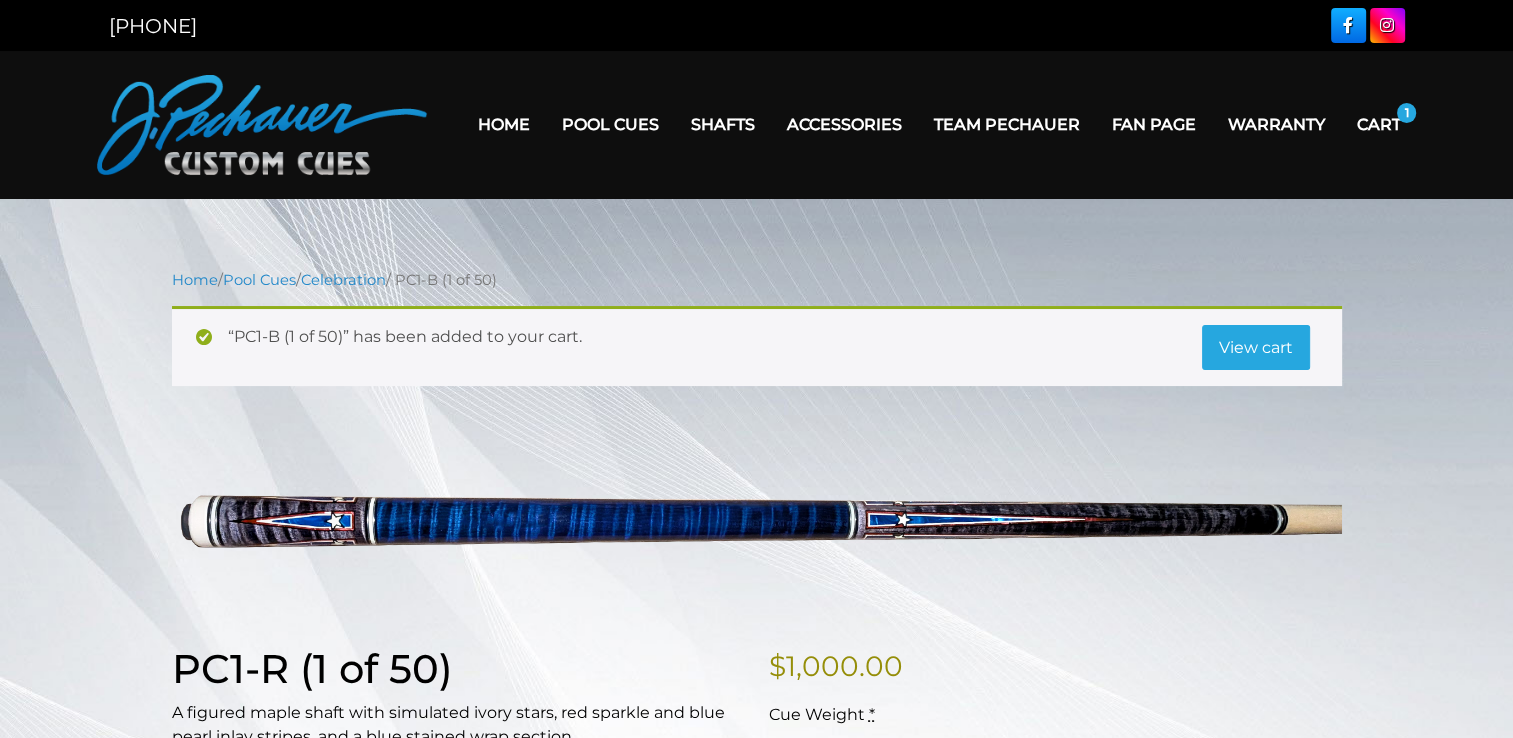 click on "View cart" at bounding box center (1256, 348) 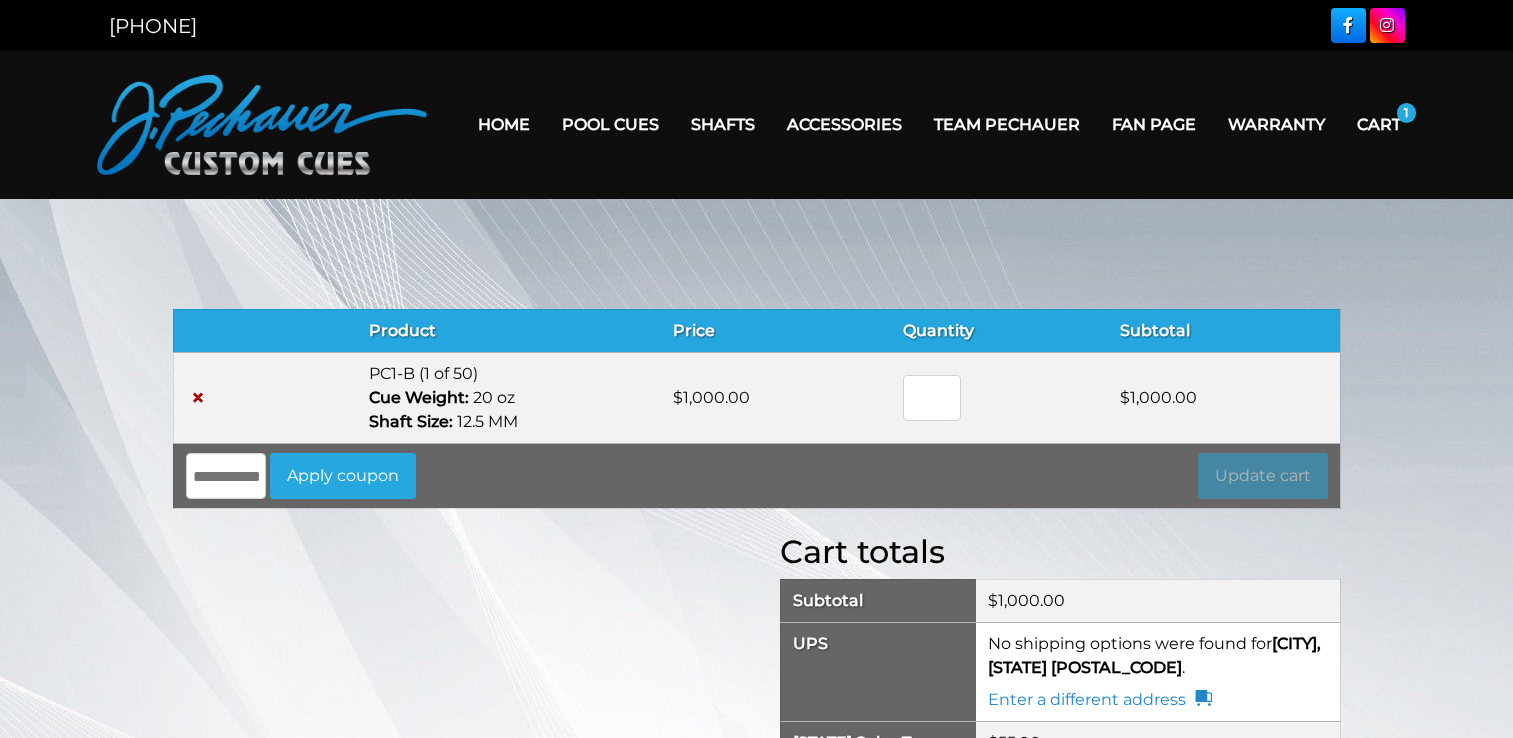 scroll, scrollTop: 0, scrollLeft: 0, axis: both 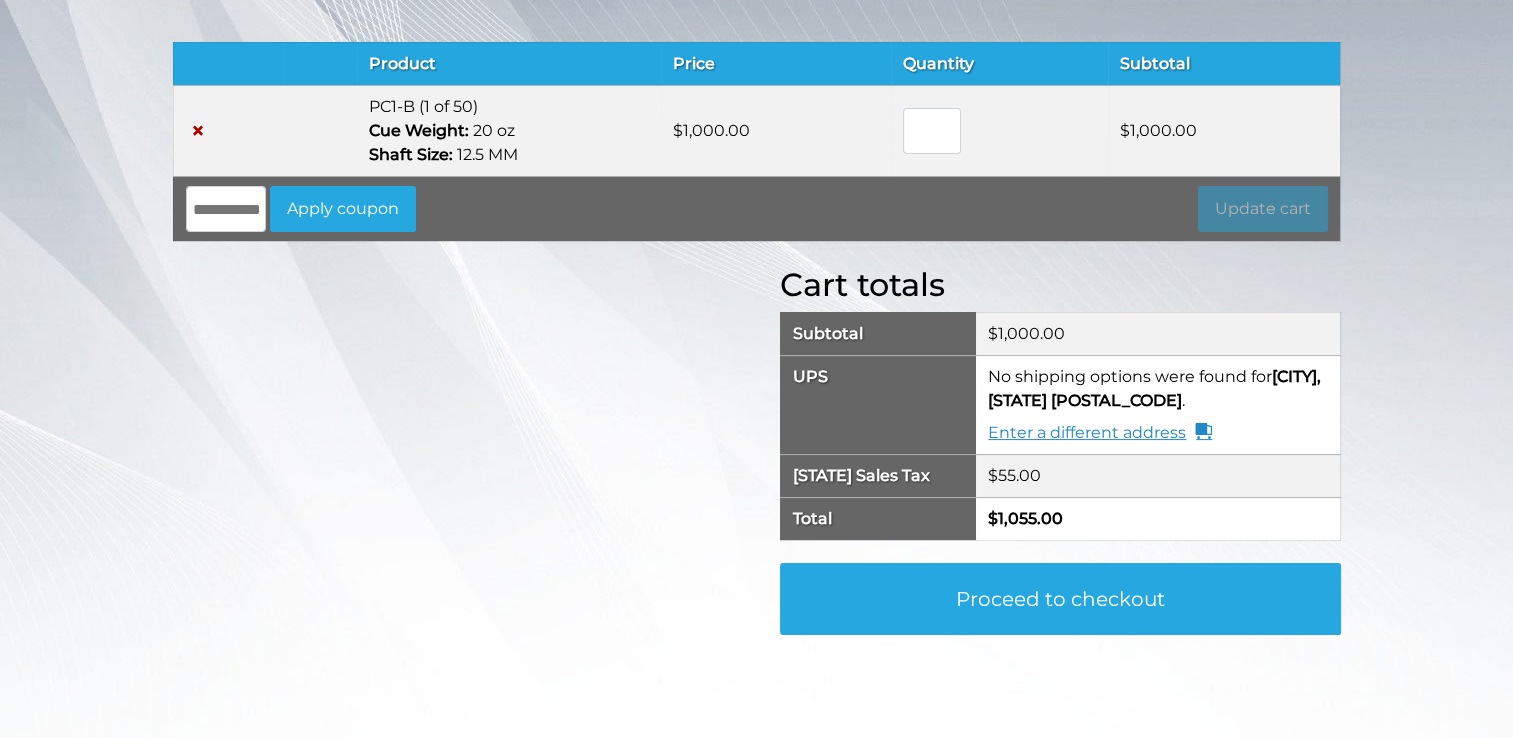 click on "Enter a different address" at bounding box center [1100, 433] 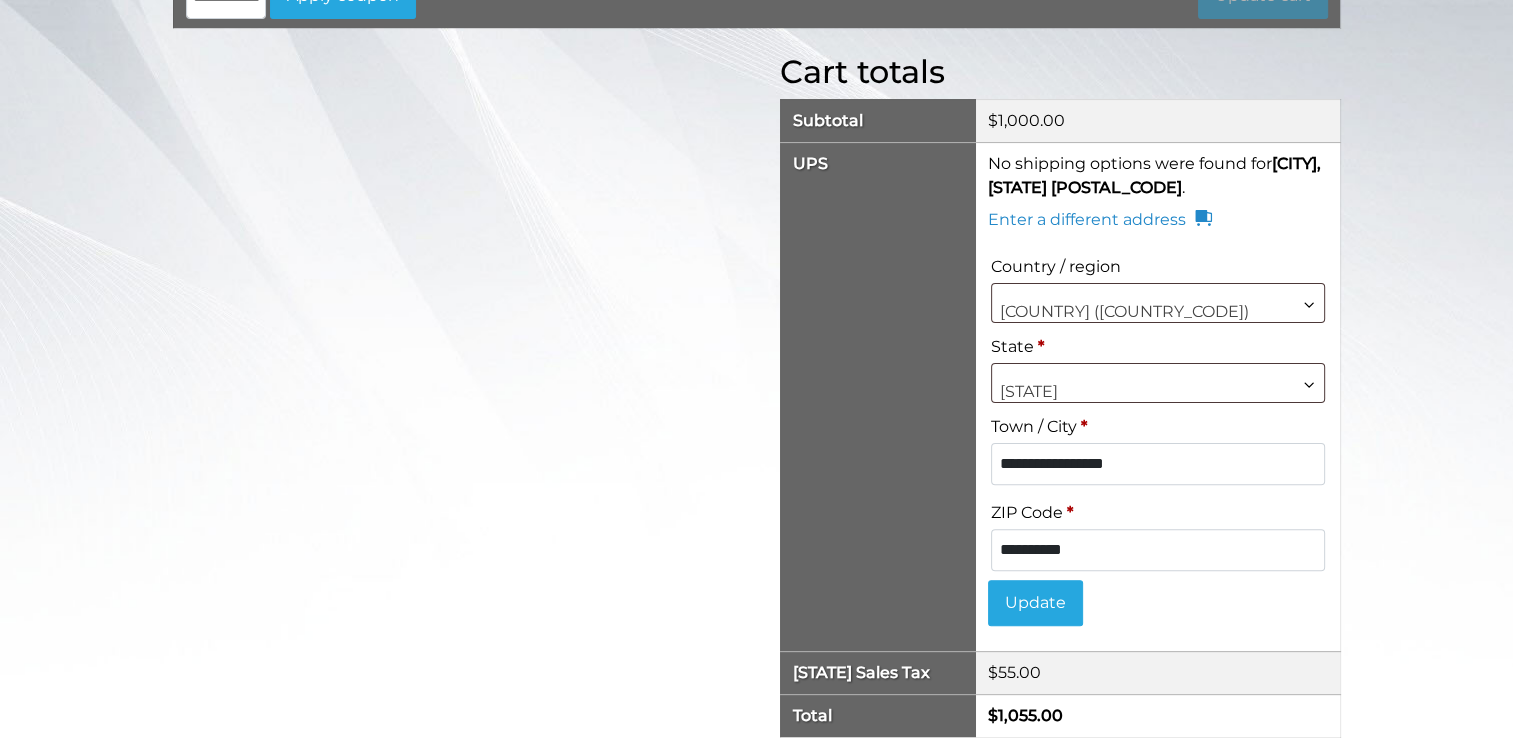 scroll, scrollTop: 667, scrollLeft: 0, axis: vertical 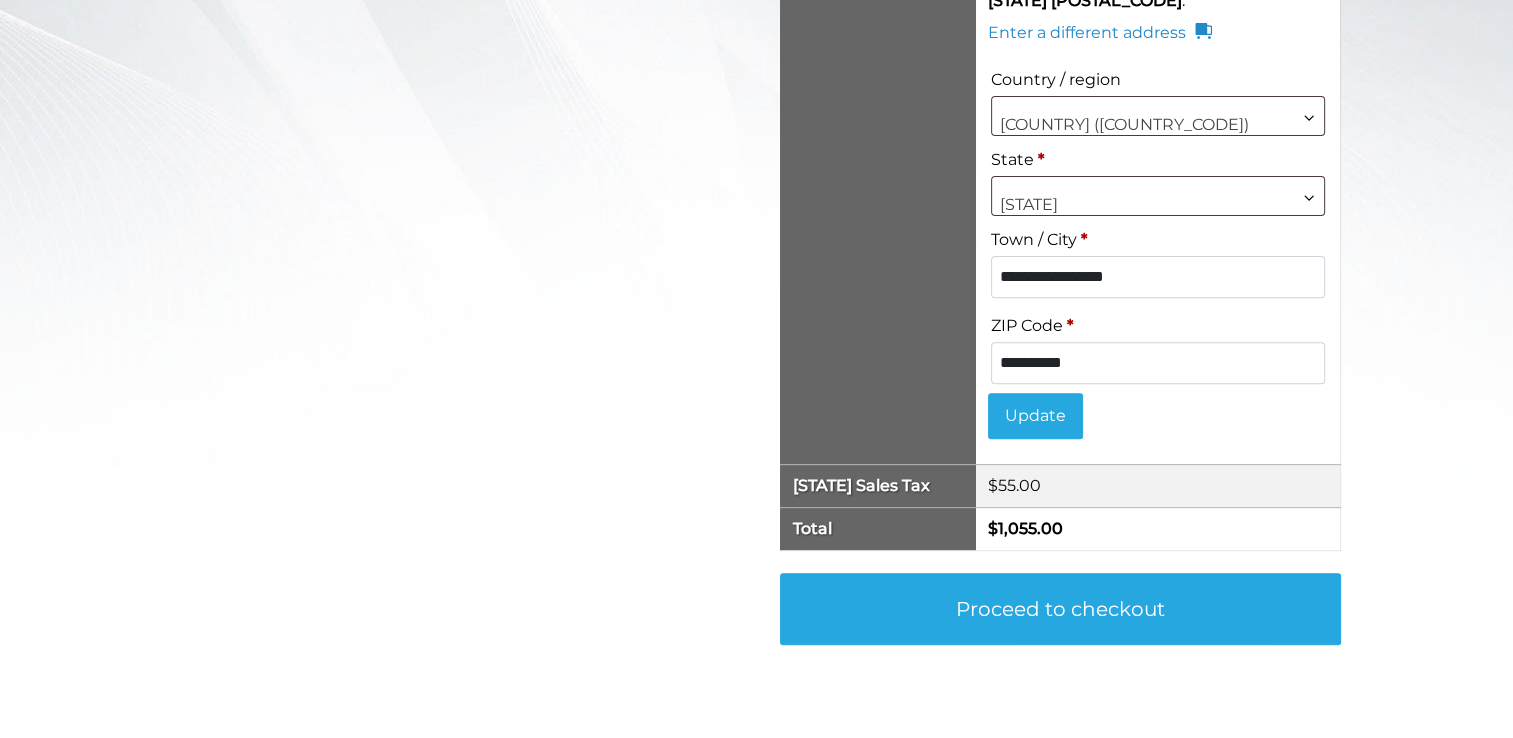 click on "**********" at bounding box center [1157, 363] 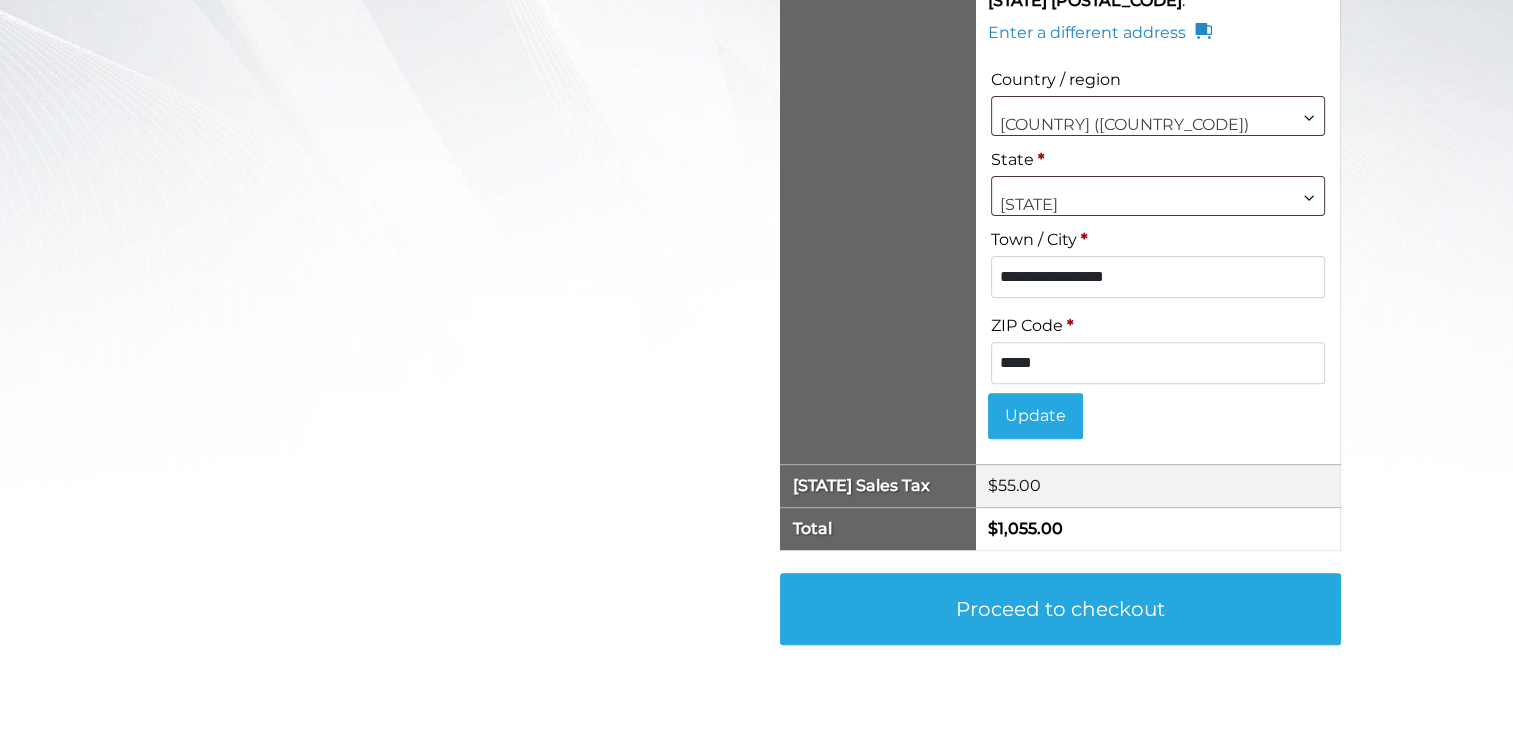 type on "*****" 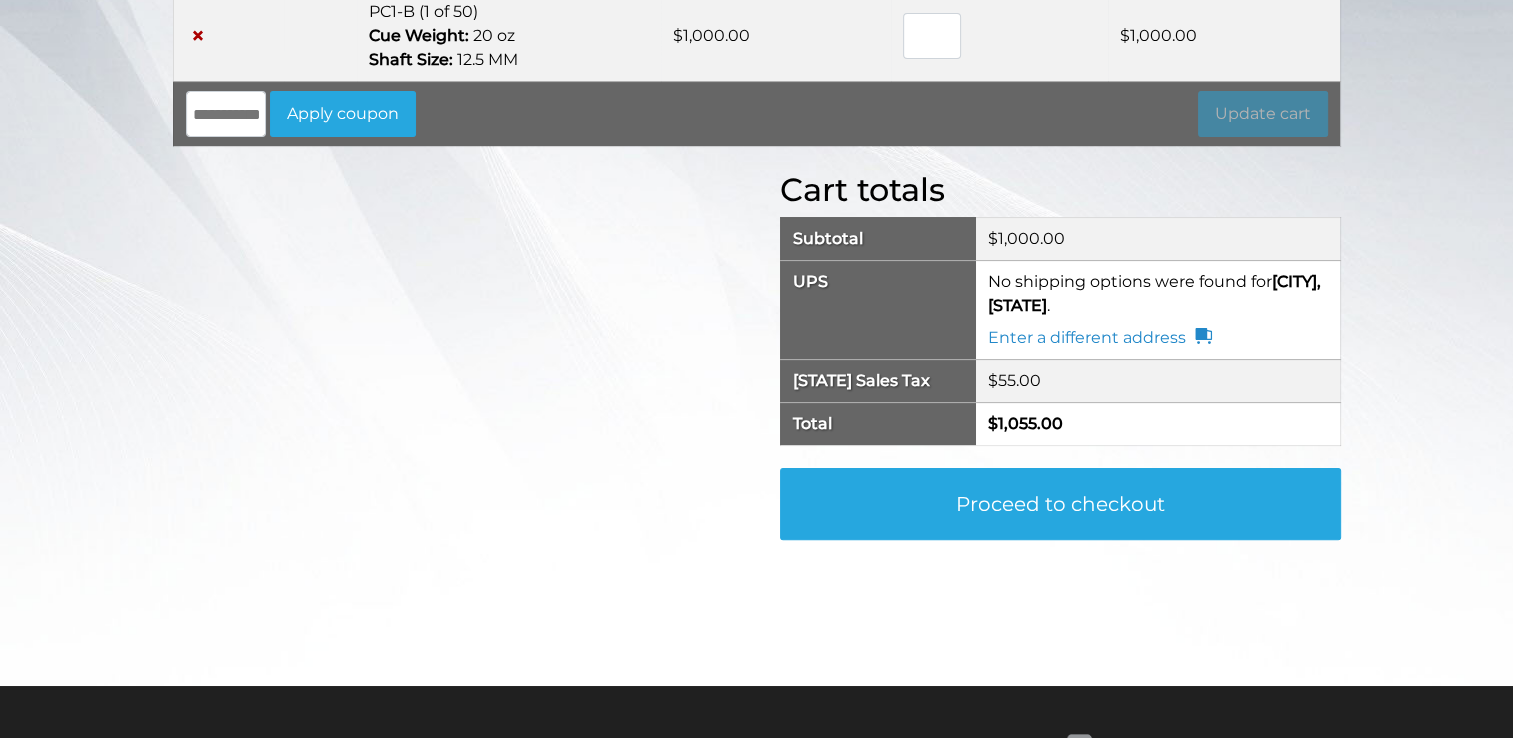 scroll, scrollTop: 452, scrollLeft: 0, axis: vertical 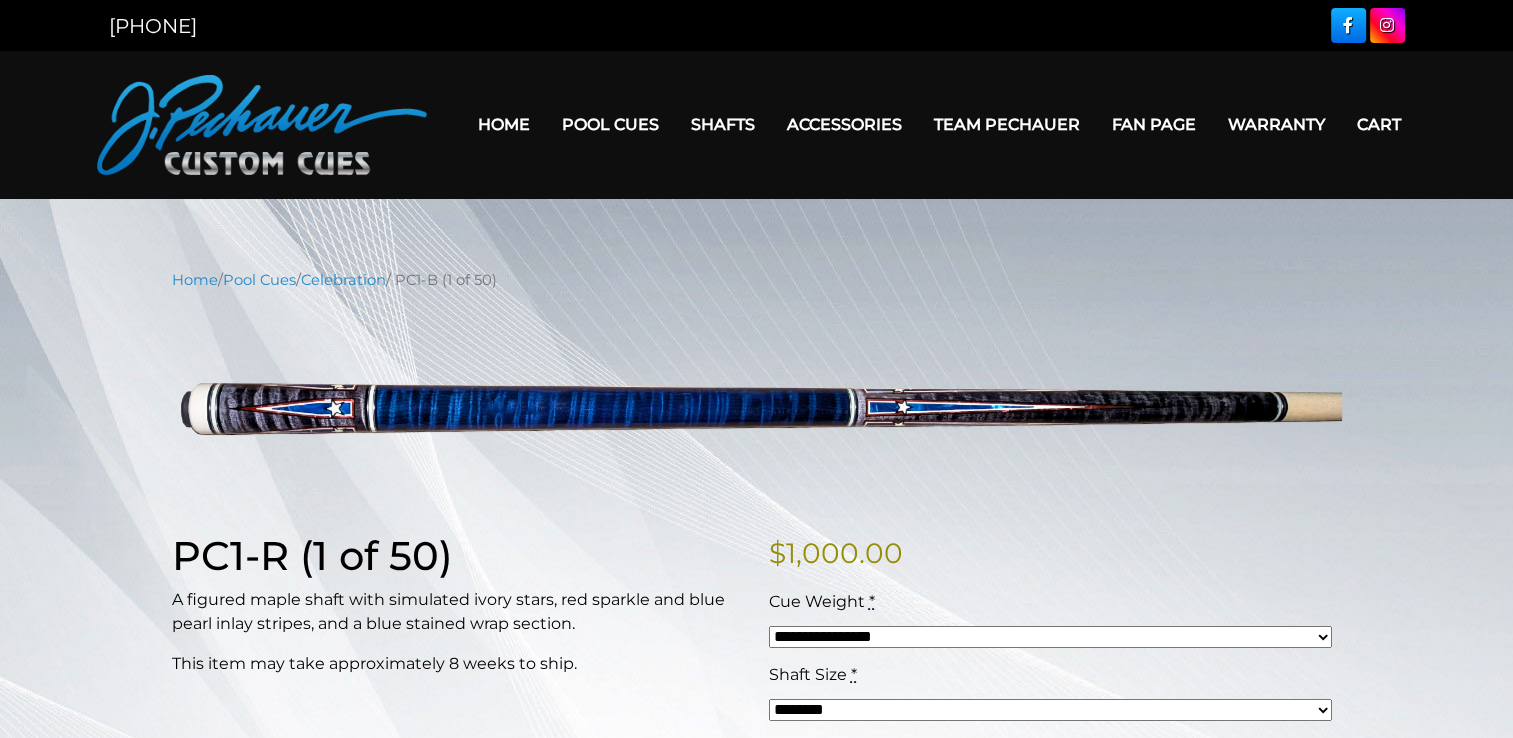 click on "Cart" at bounding box center [1379, 124] 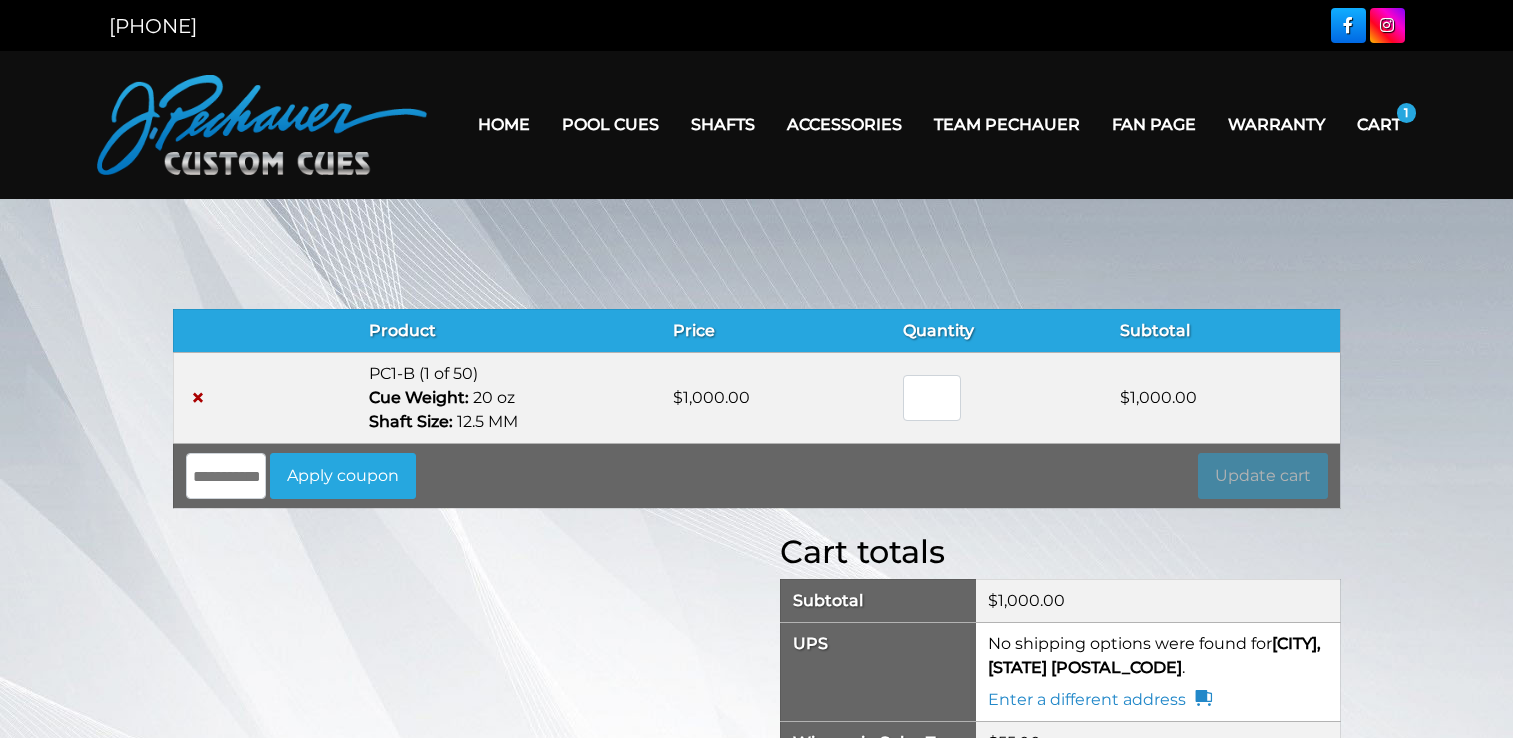 scroll, scrollTop: 0, scrollLeft: 0, axis: both 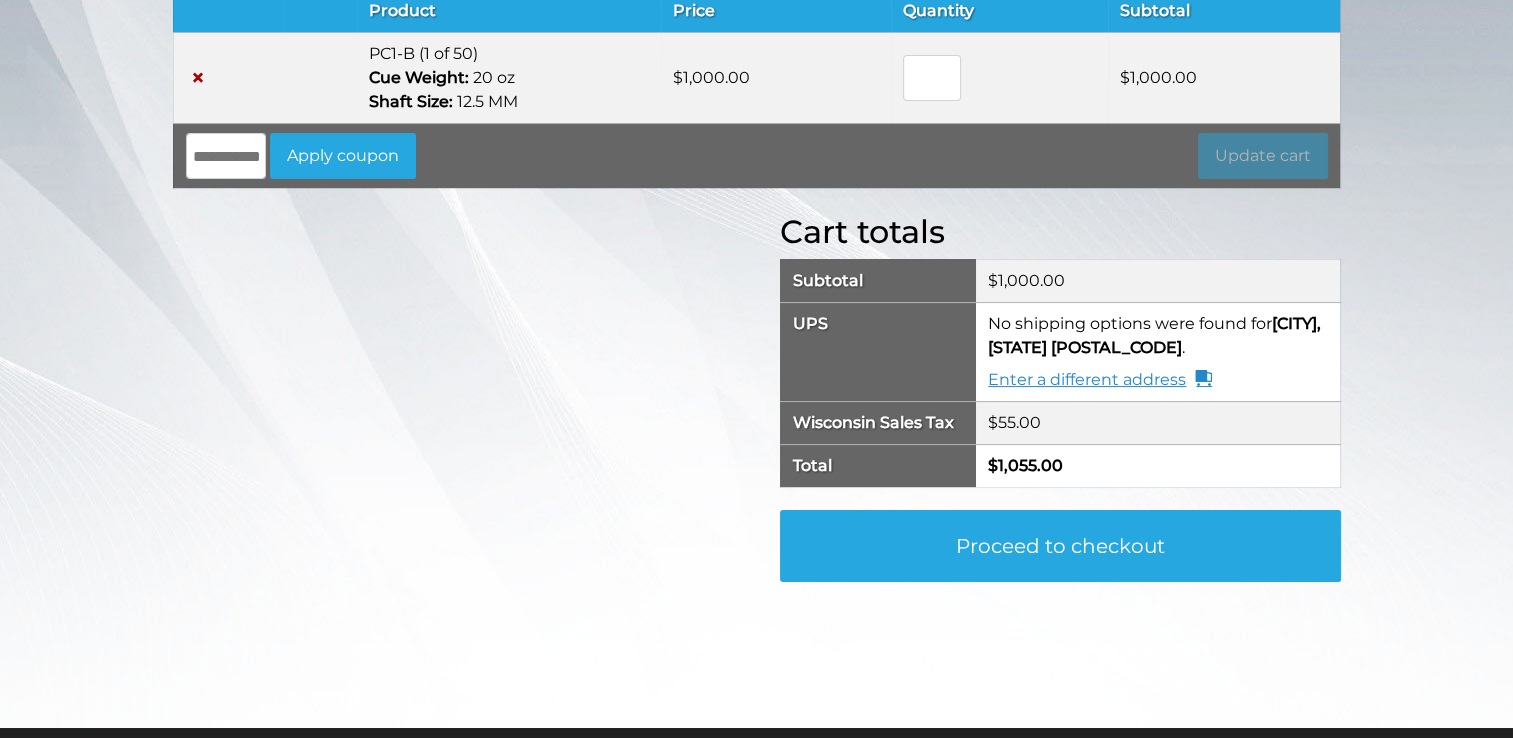 click on "Enter a different address" at bounding box center [1100, 380] 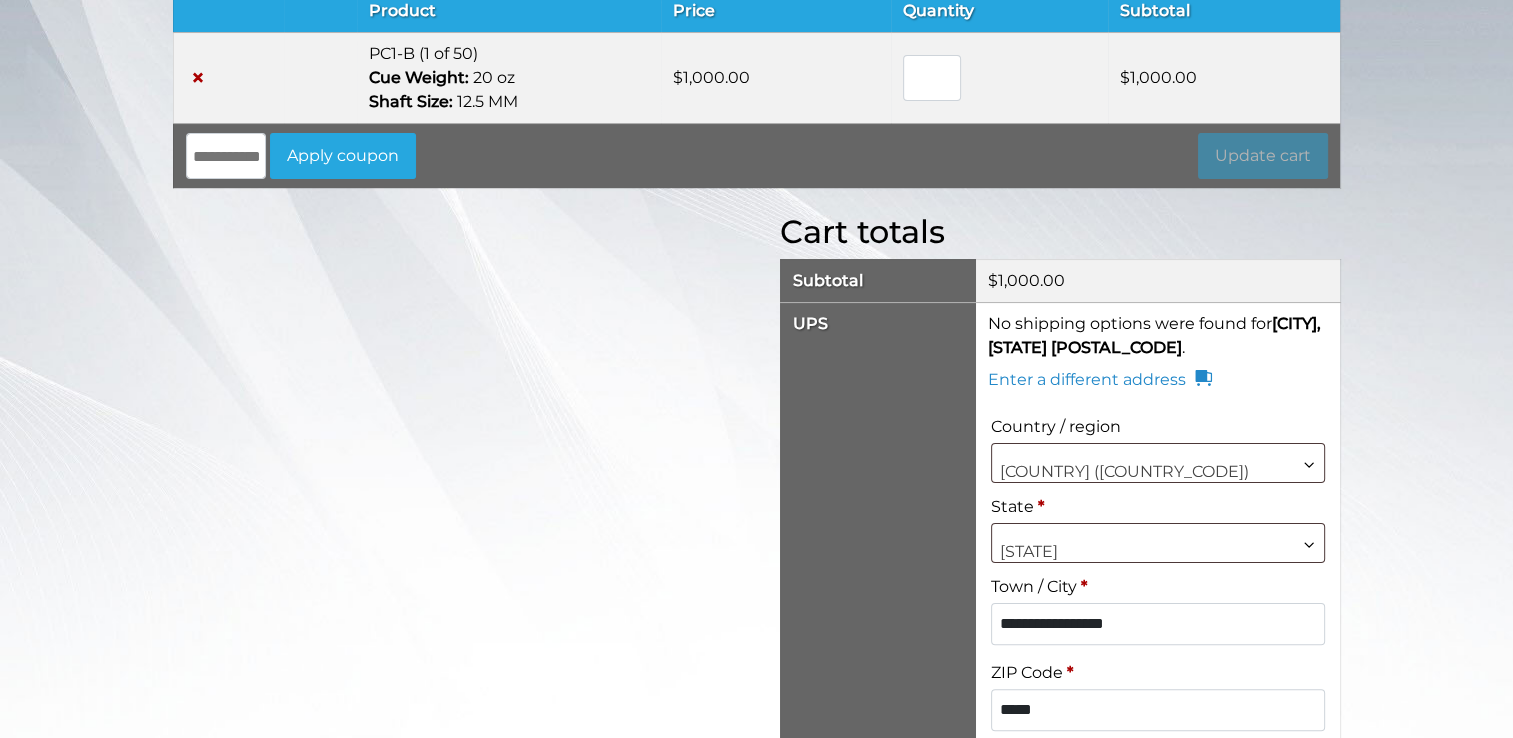 click on "**********" at bounding box center (1157, 624) 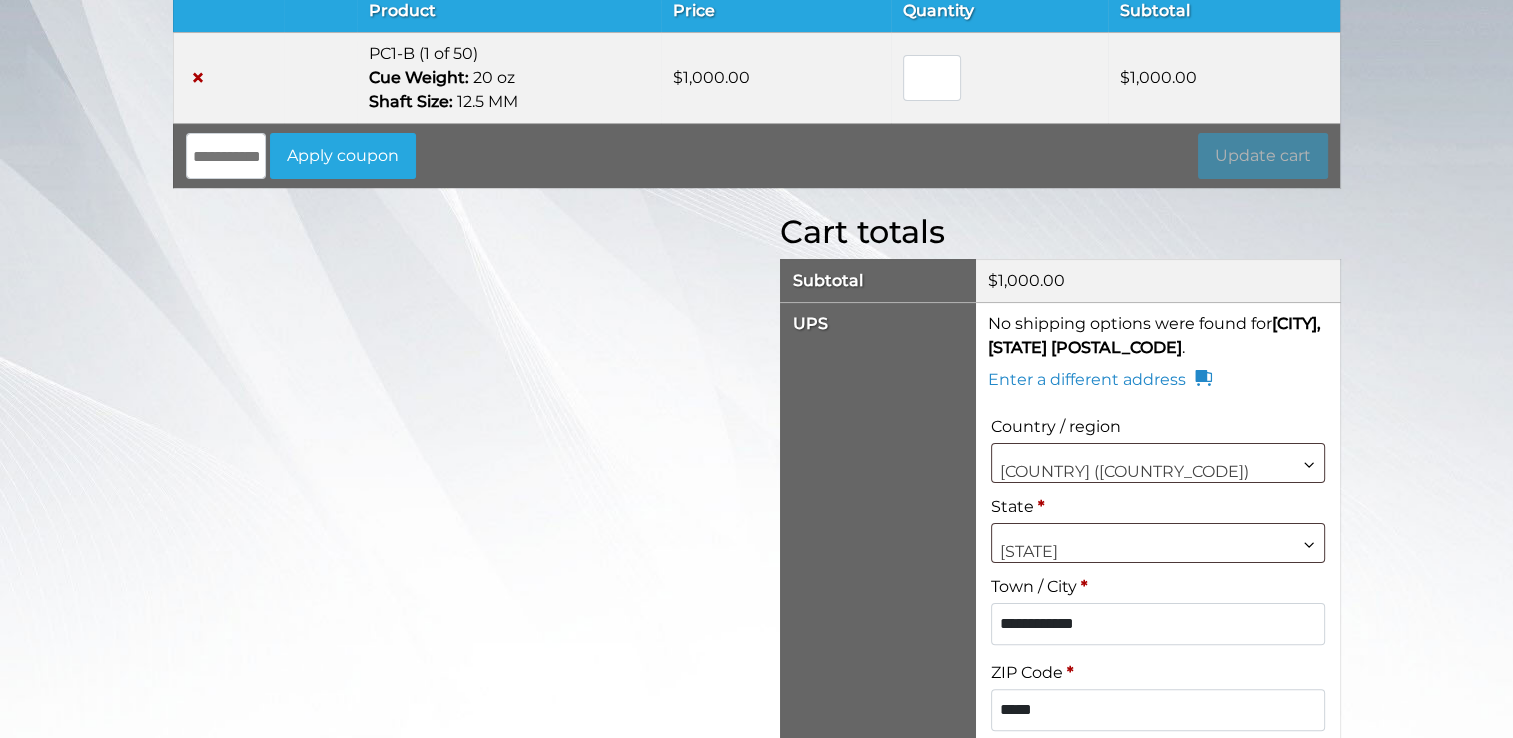 type on "**********" 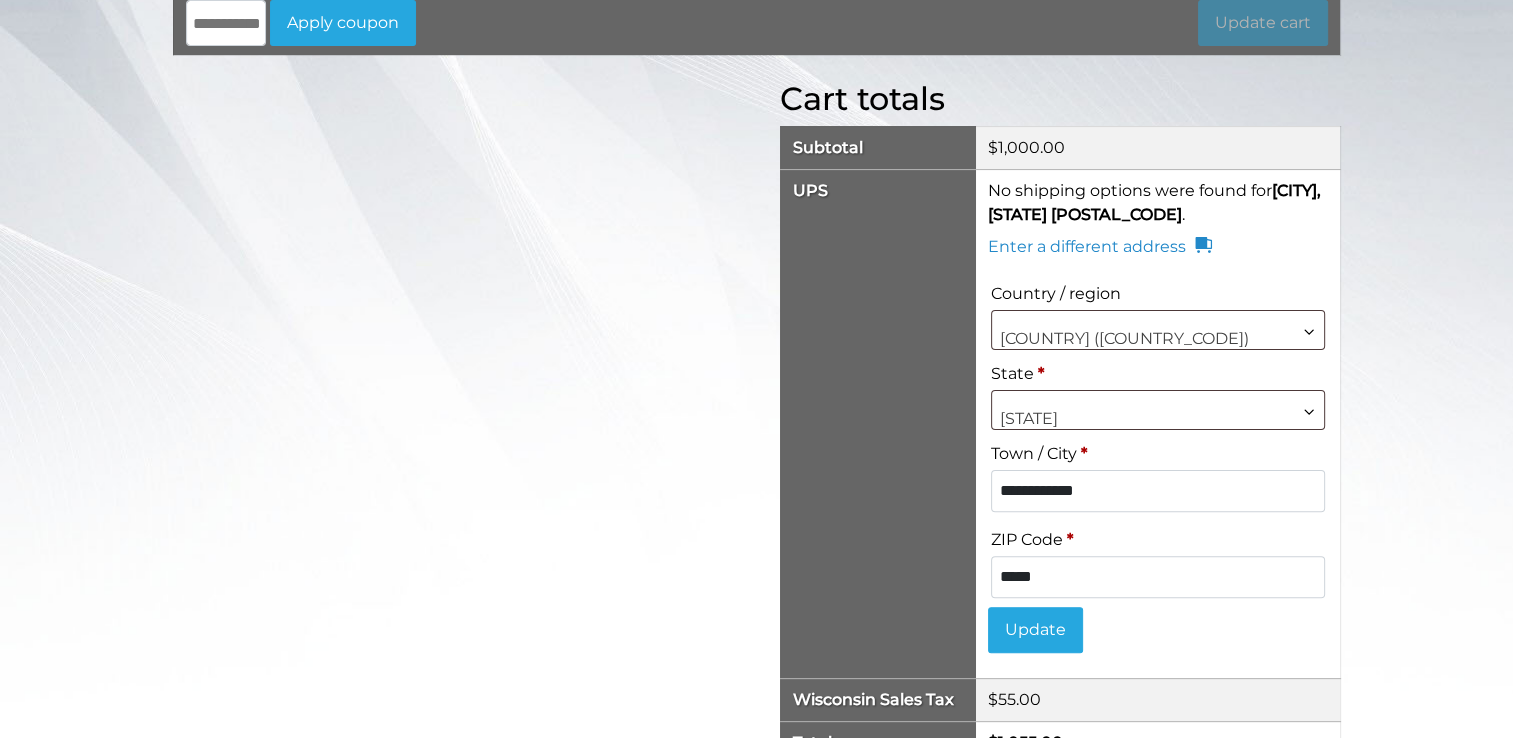 scroll, scrollTop: 493, scrollLeft: 0, axis: vertical 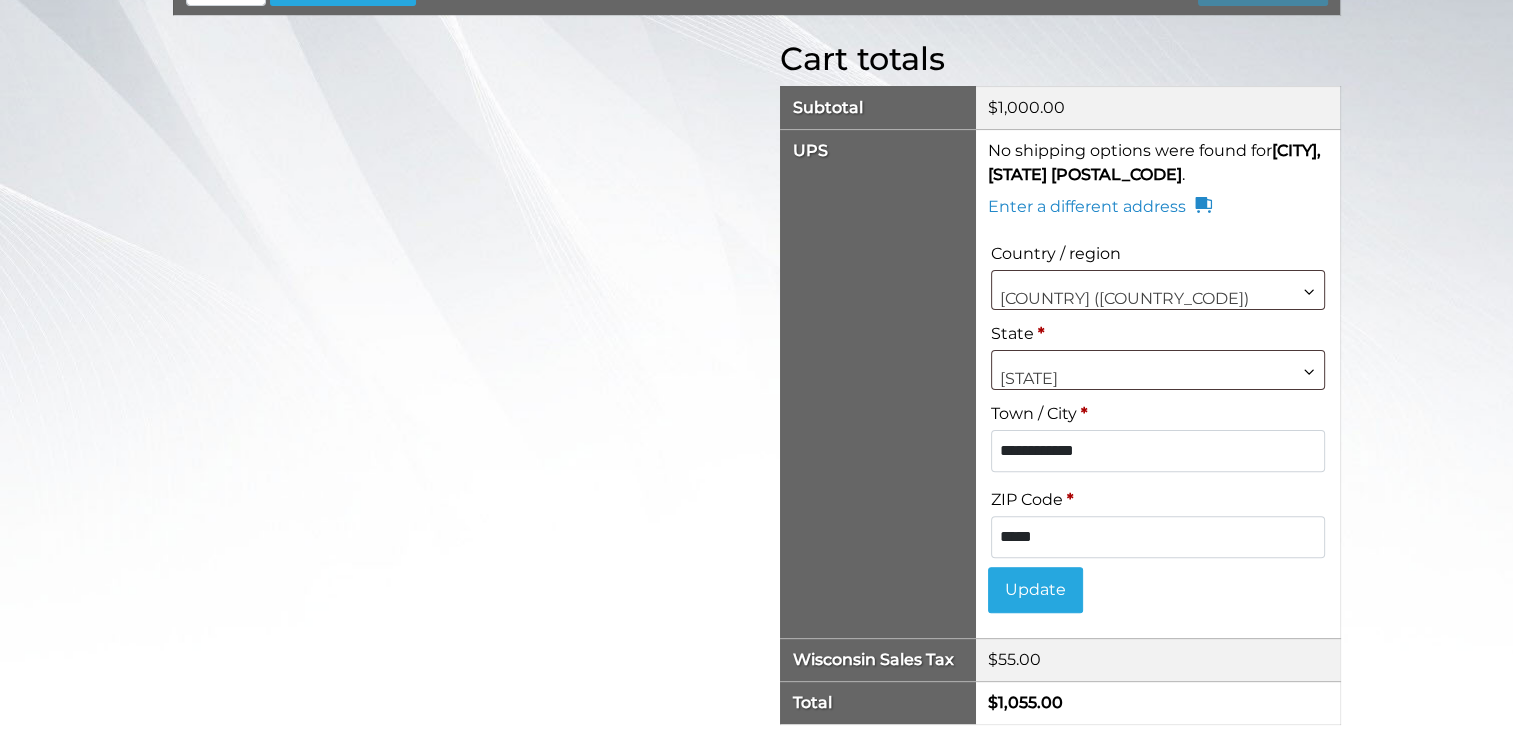 type on "*****" 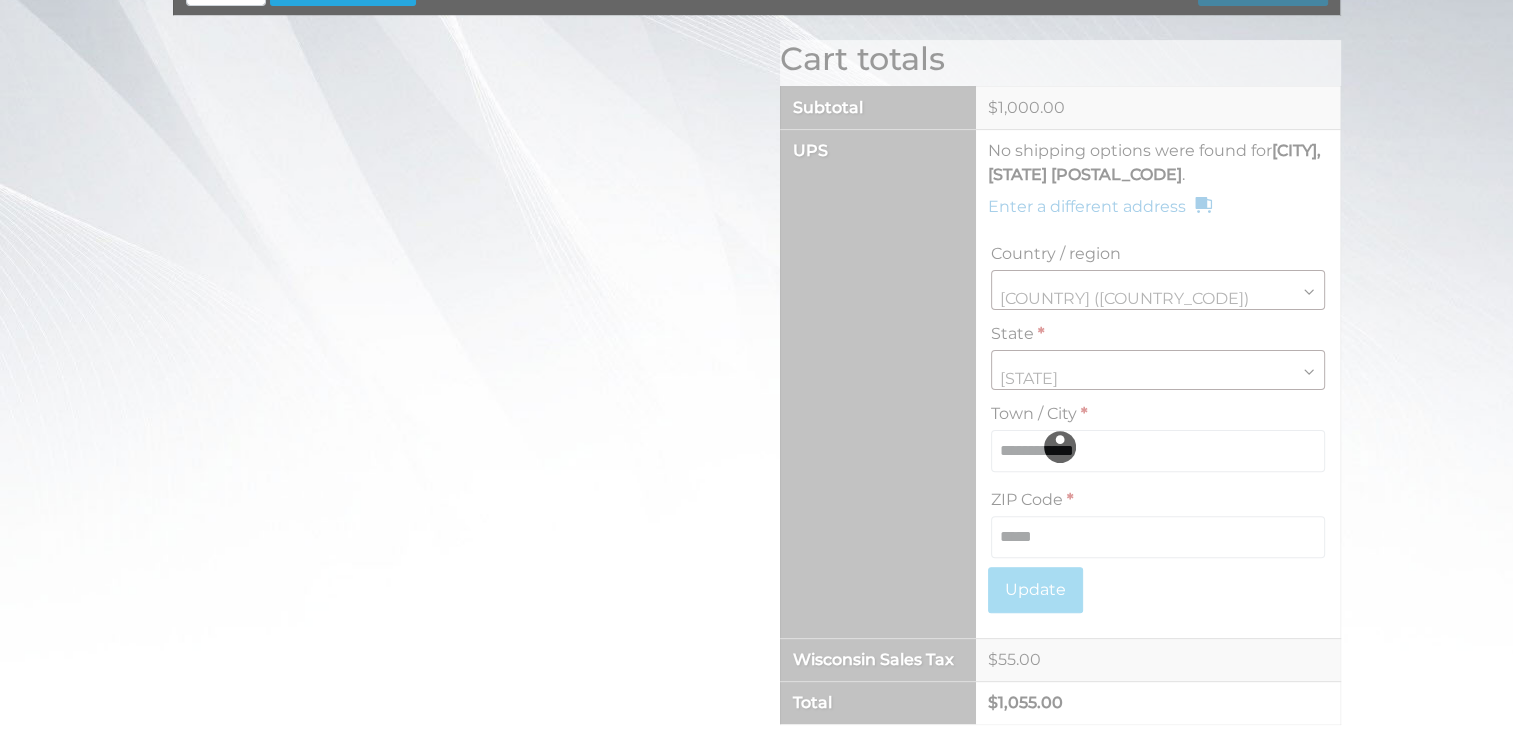 scroll, scrollTop: 584, scrollLeft: 0, axis: vertical 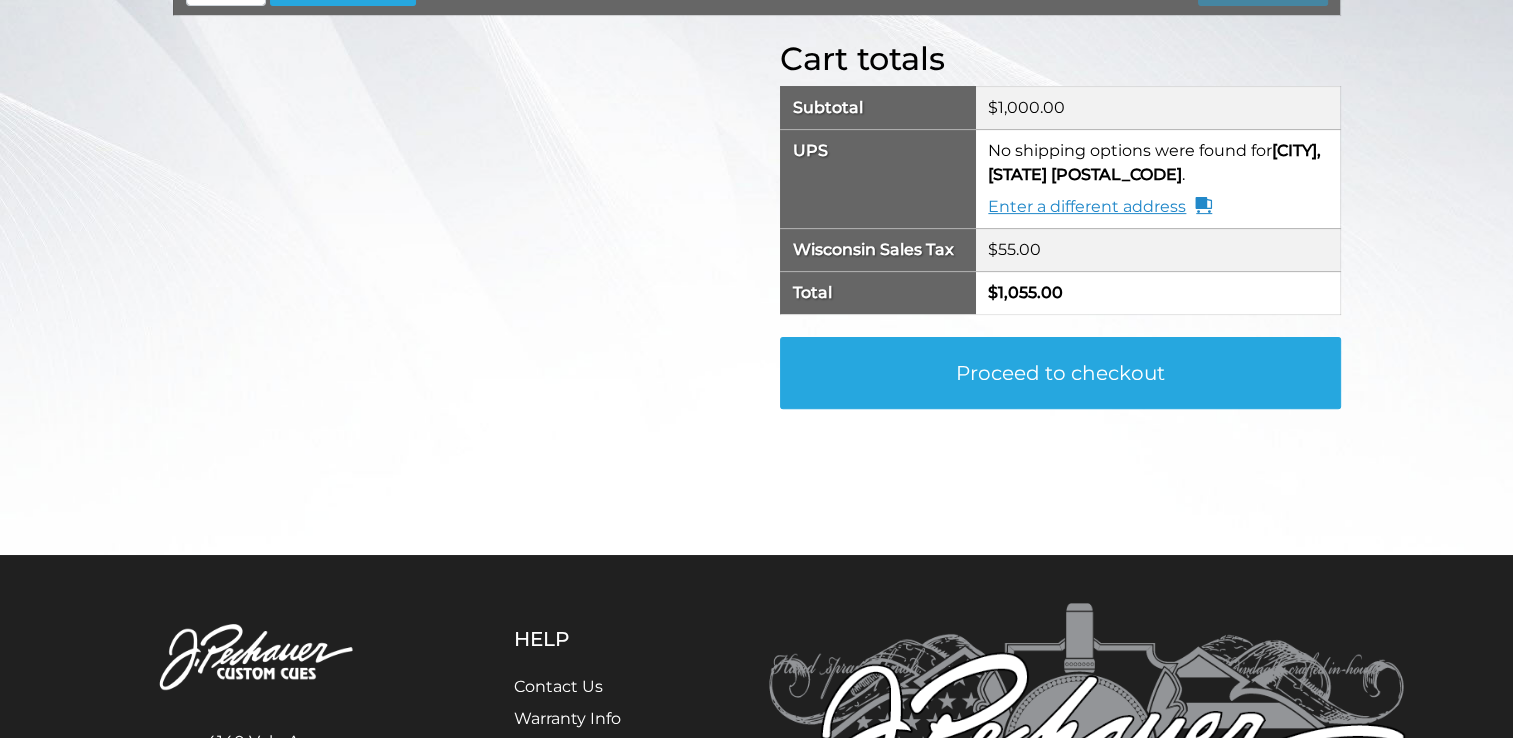 click on "Enter a different address" at bounding box center [1100, 207] 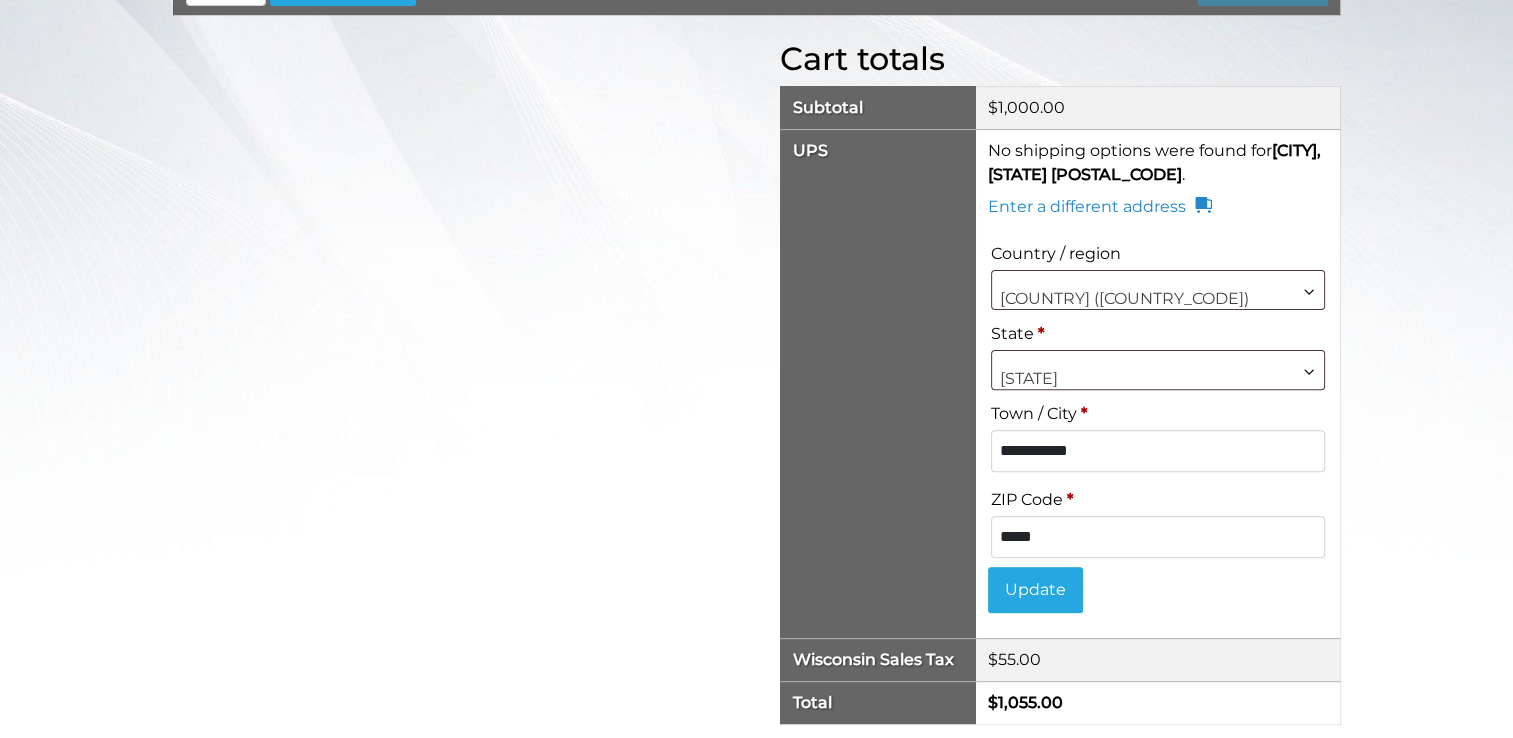 click on "**********" at bounding box center (1157, 451) 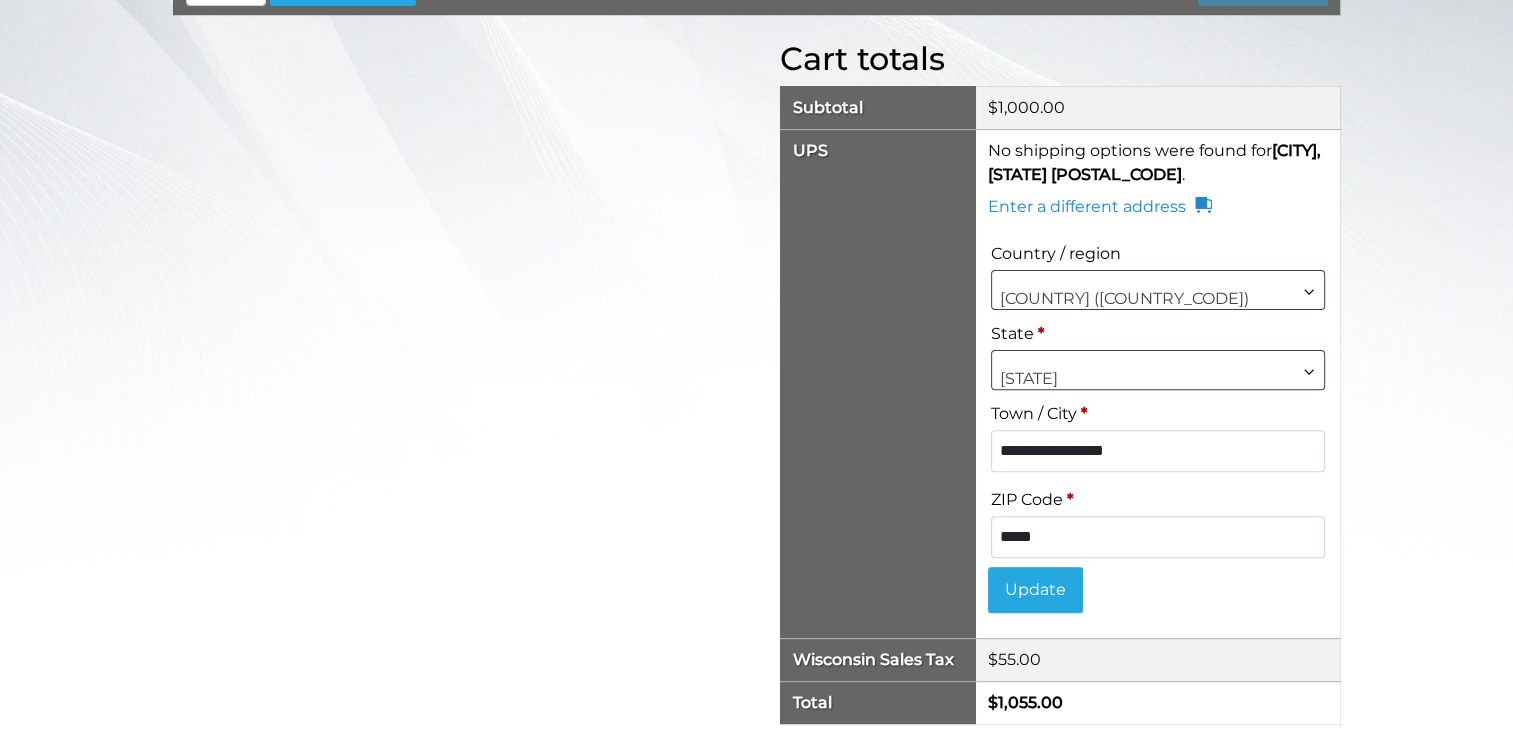 type on "**********" 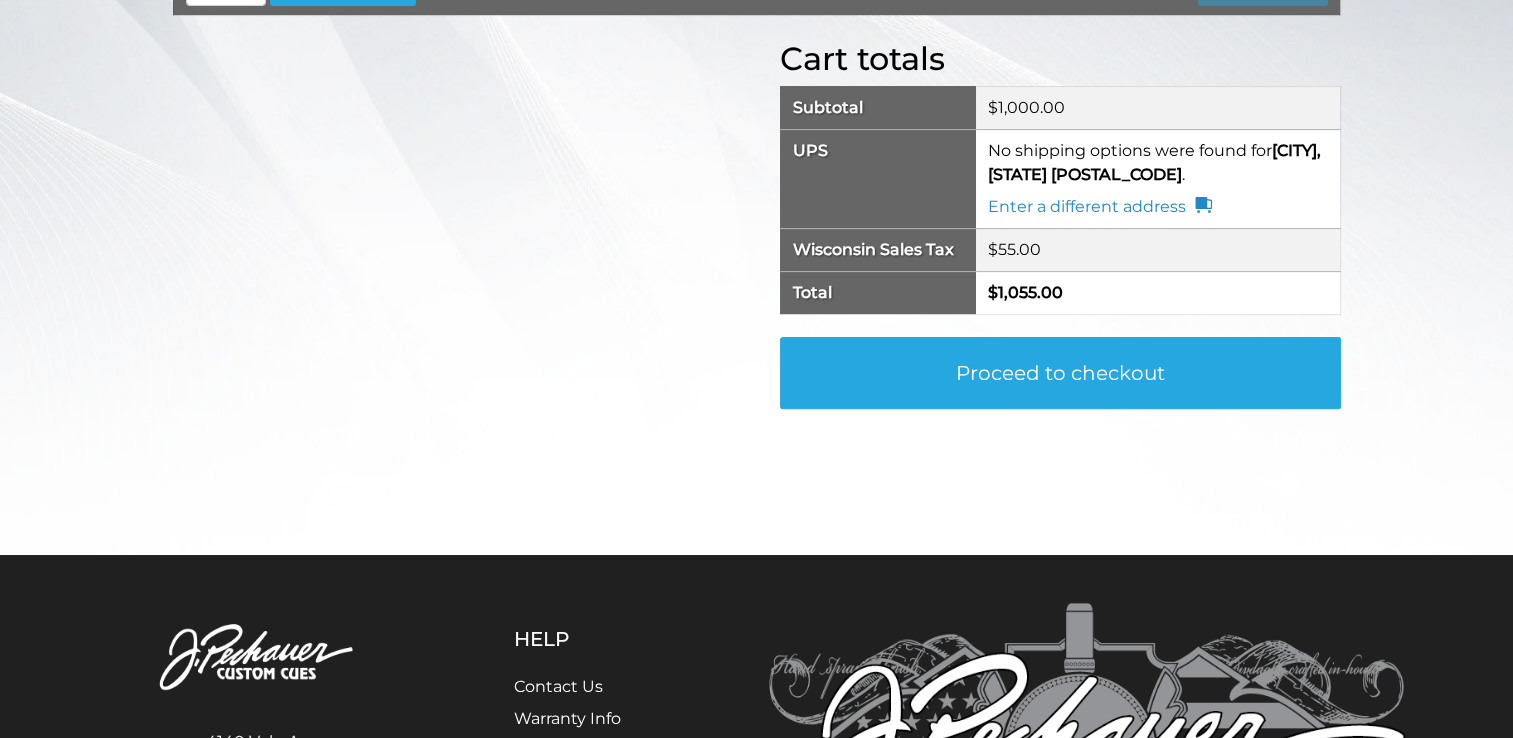click on "Proceed to checkout" at bounding box center (1060, 373) 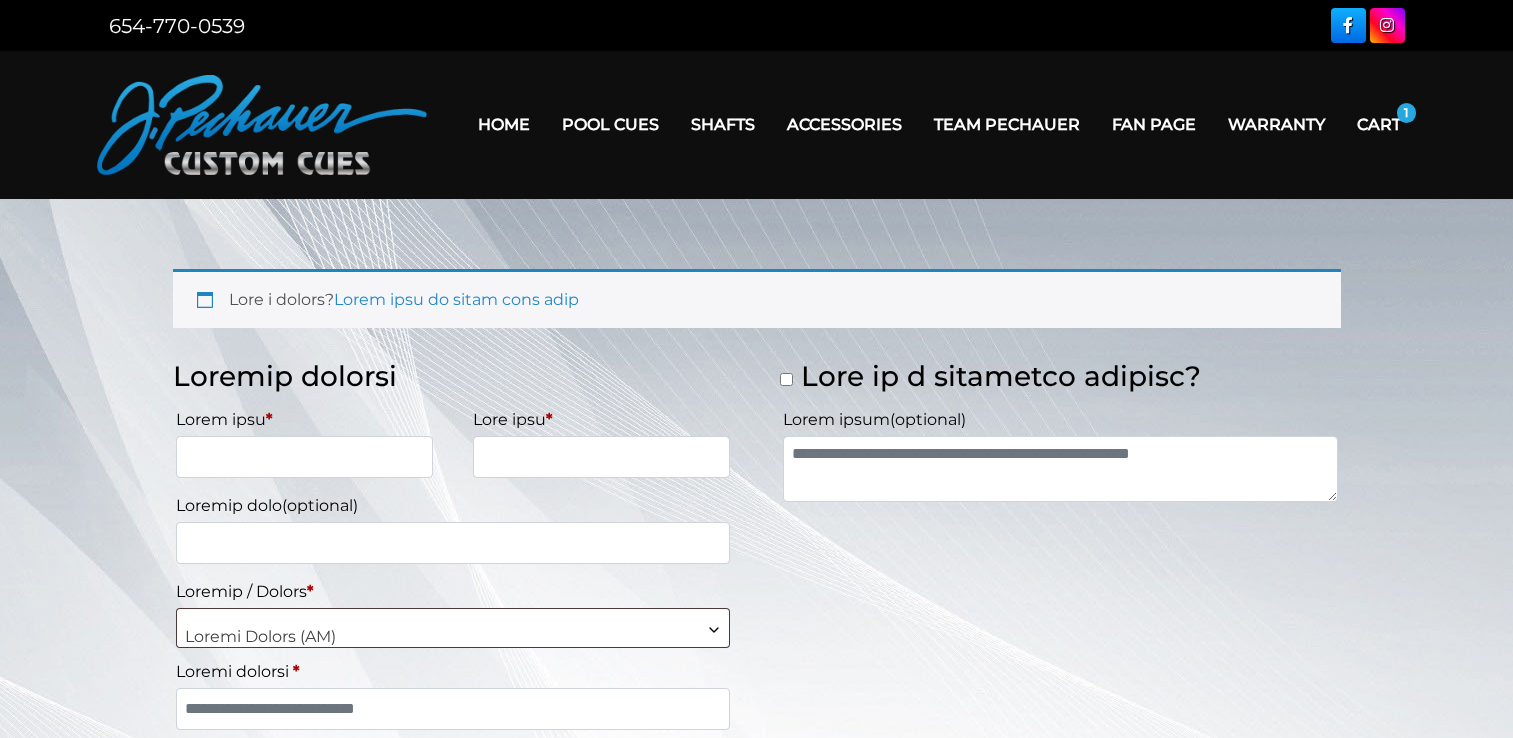 scroll, scrollTop: 0, scrollLeft: 0, axis: both 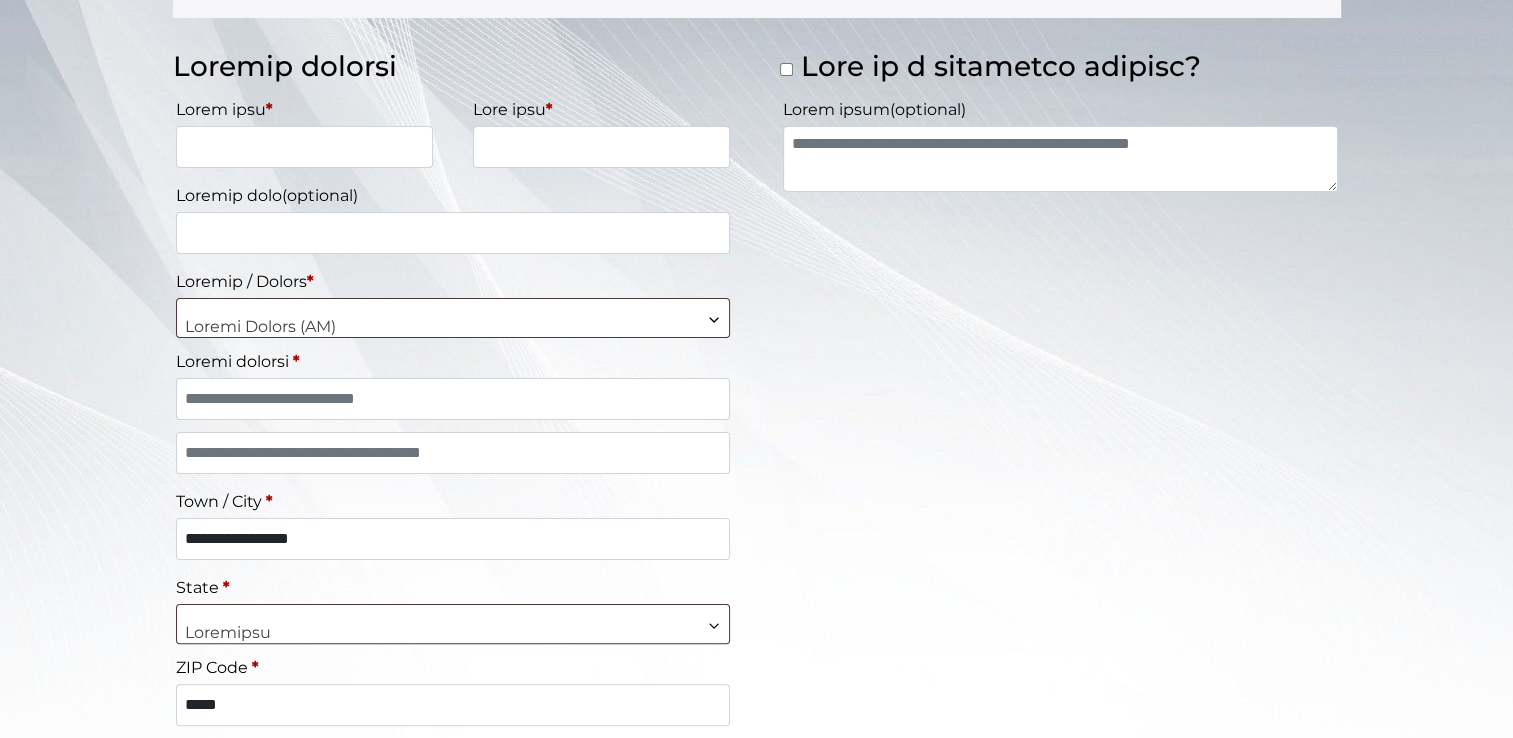 click on "**********" at bounding box center [757, 479] 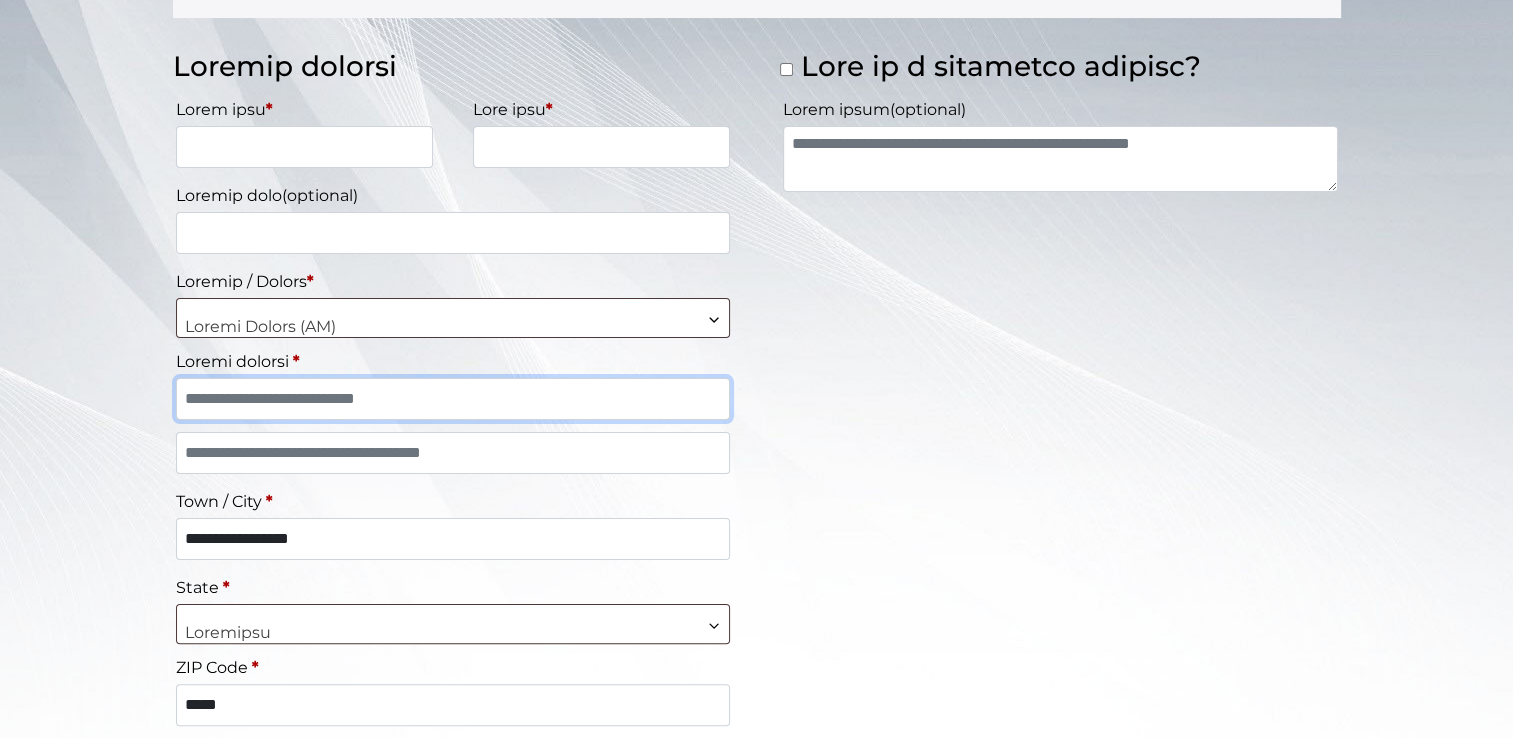 click on "Loremi dolorsi   *" at bounding box center [453, 399] 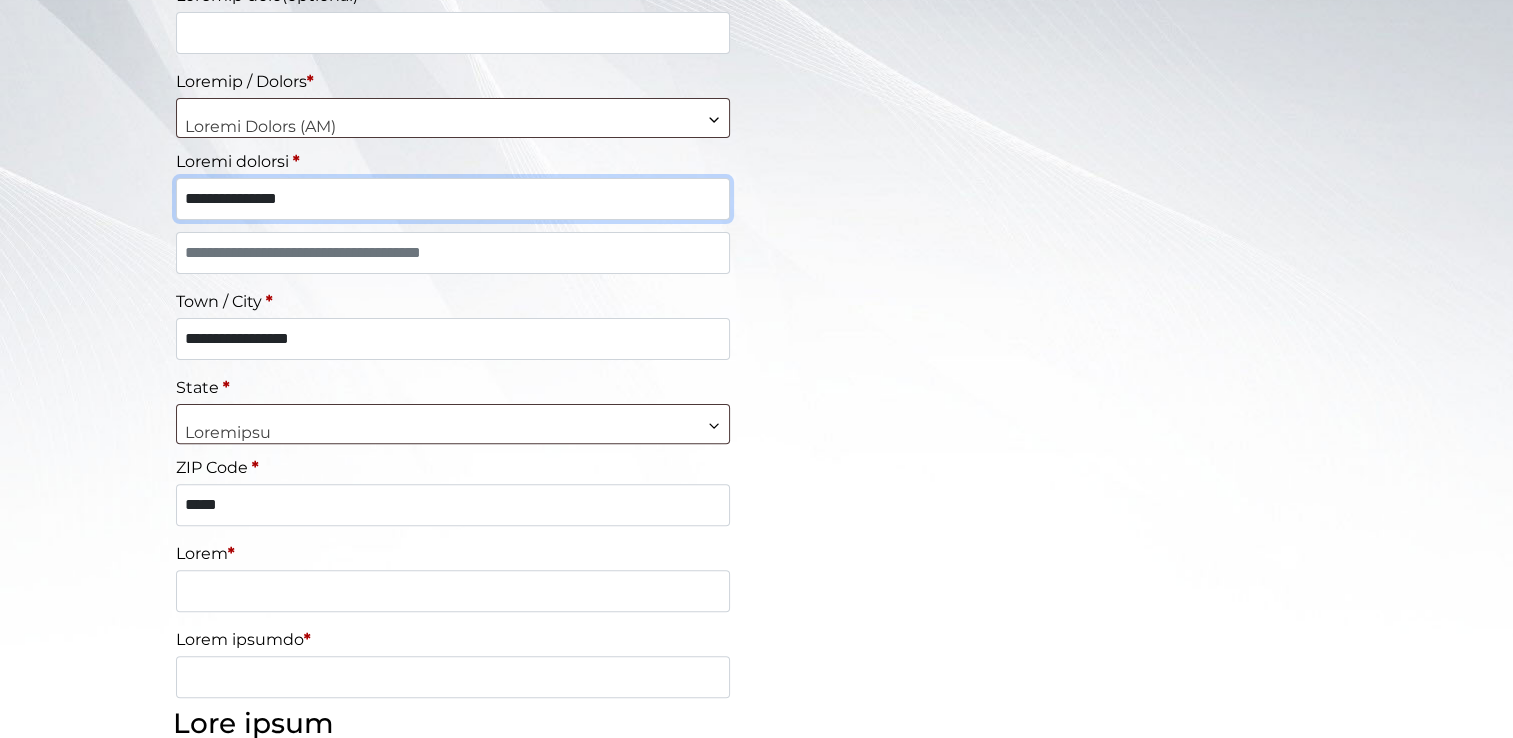 scroll, scrollTop: 617, scrollLeft: 0, axis: vertical 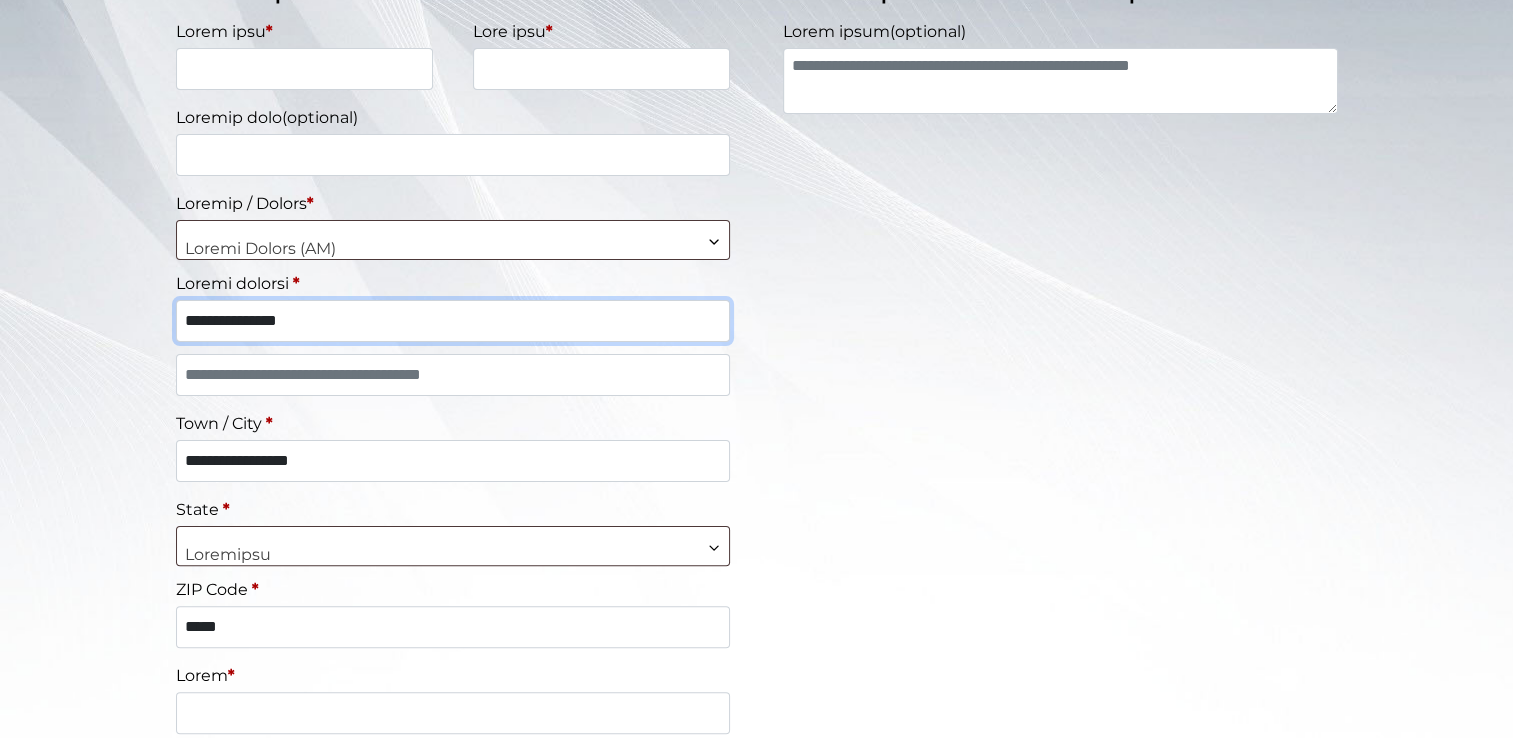type on "**********" 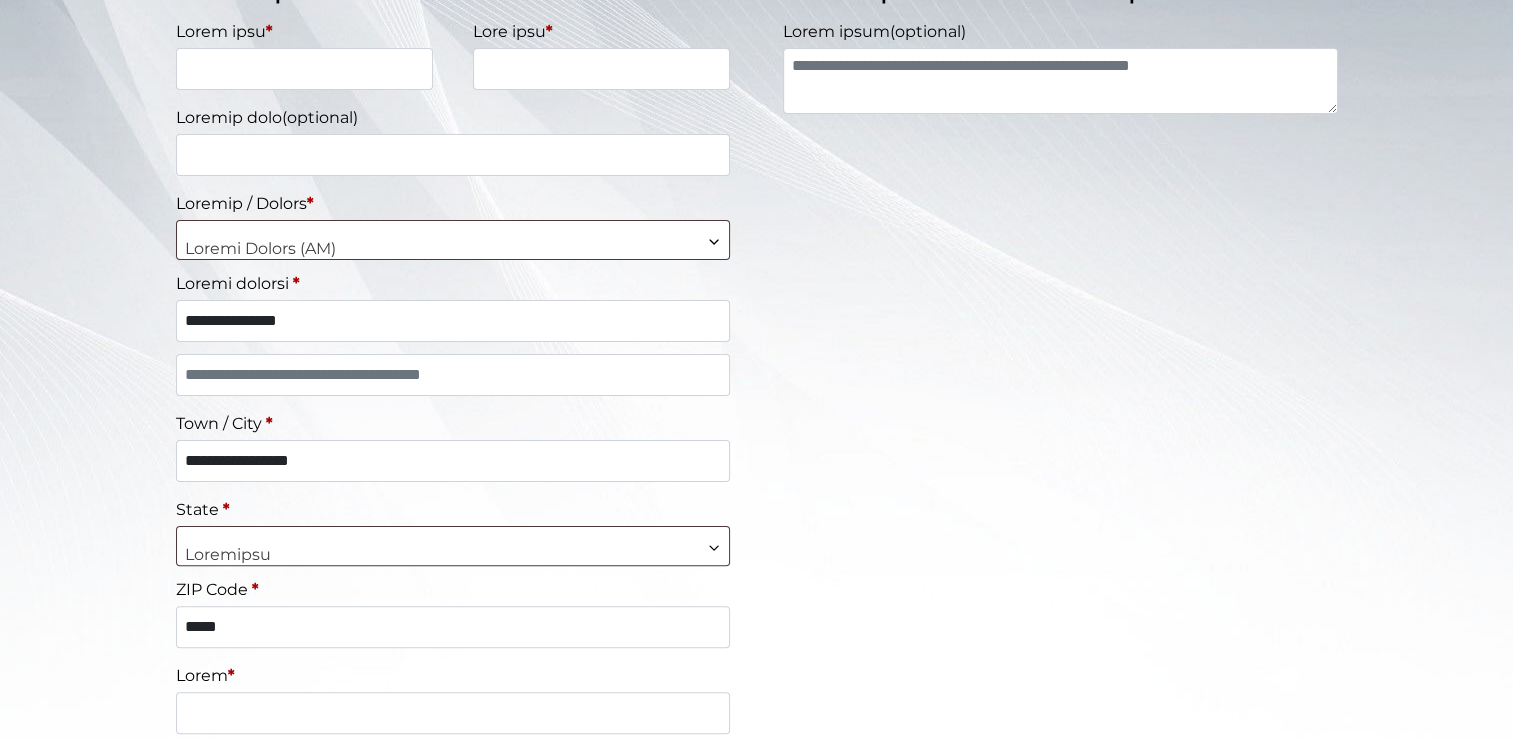 click on "**********" at bounding box center (757, 401) 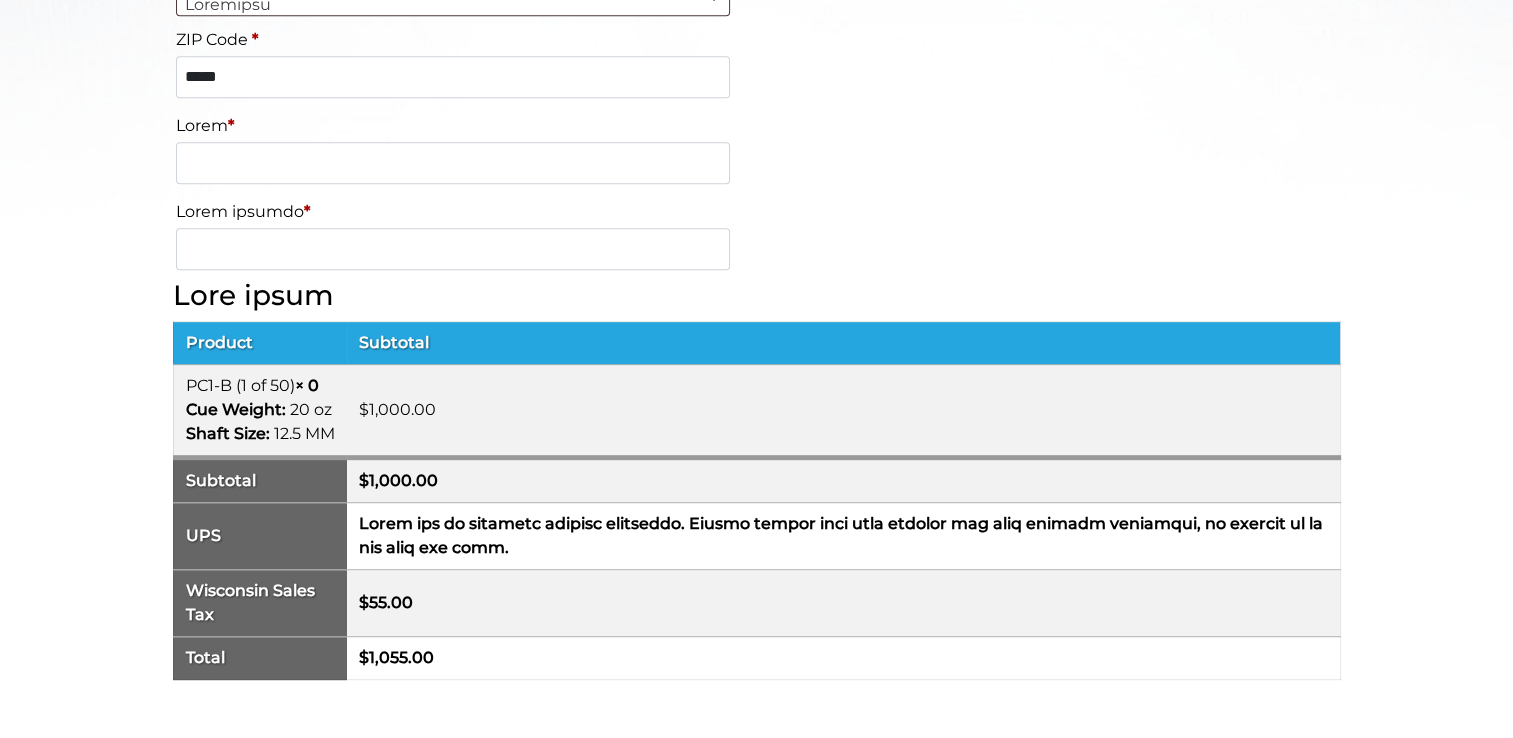 scroll, scrollTop: 943, scrollLeft: 0, axis: vertical 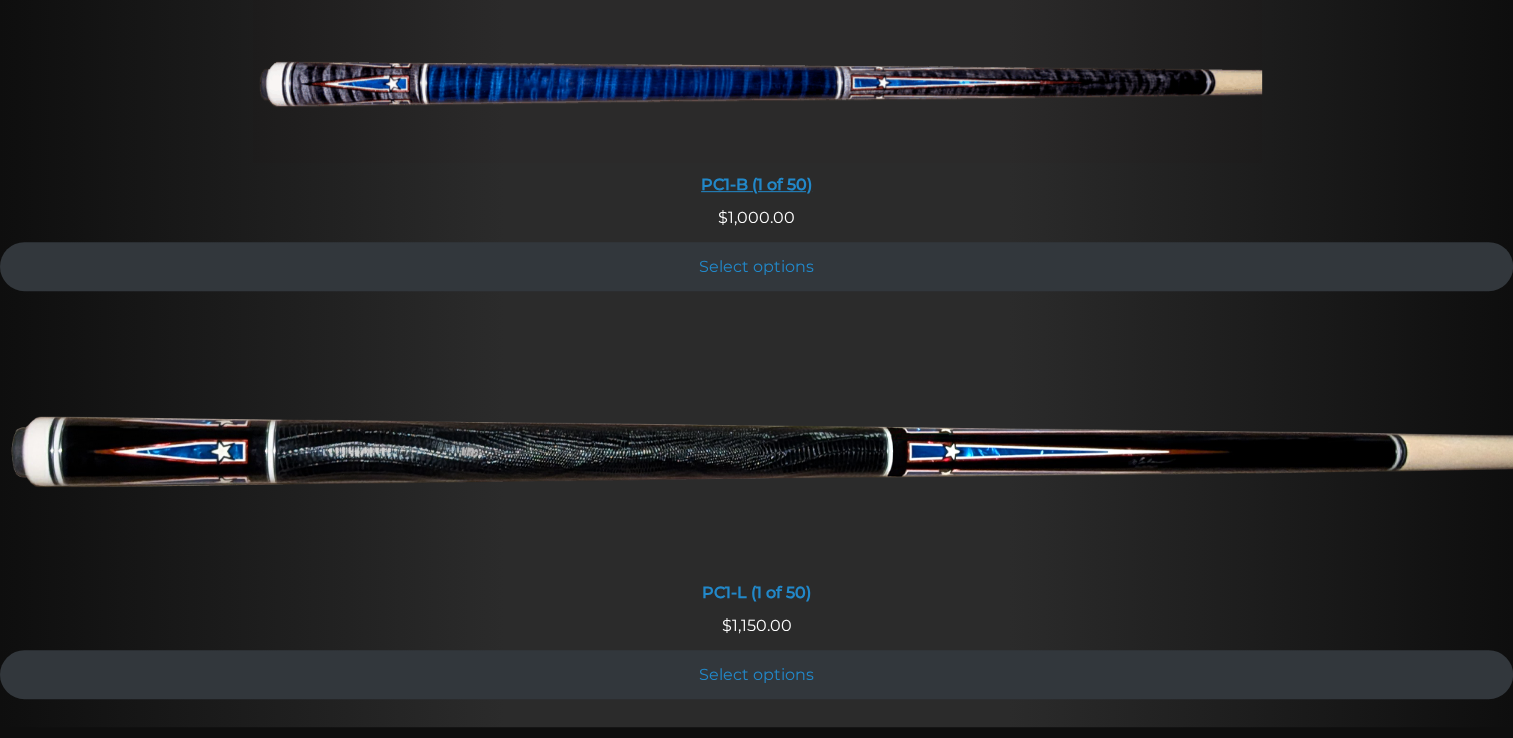 click on "PC1-B (1 of 50)" at bounding box center (757, 184) 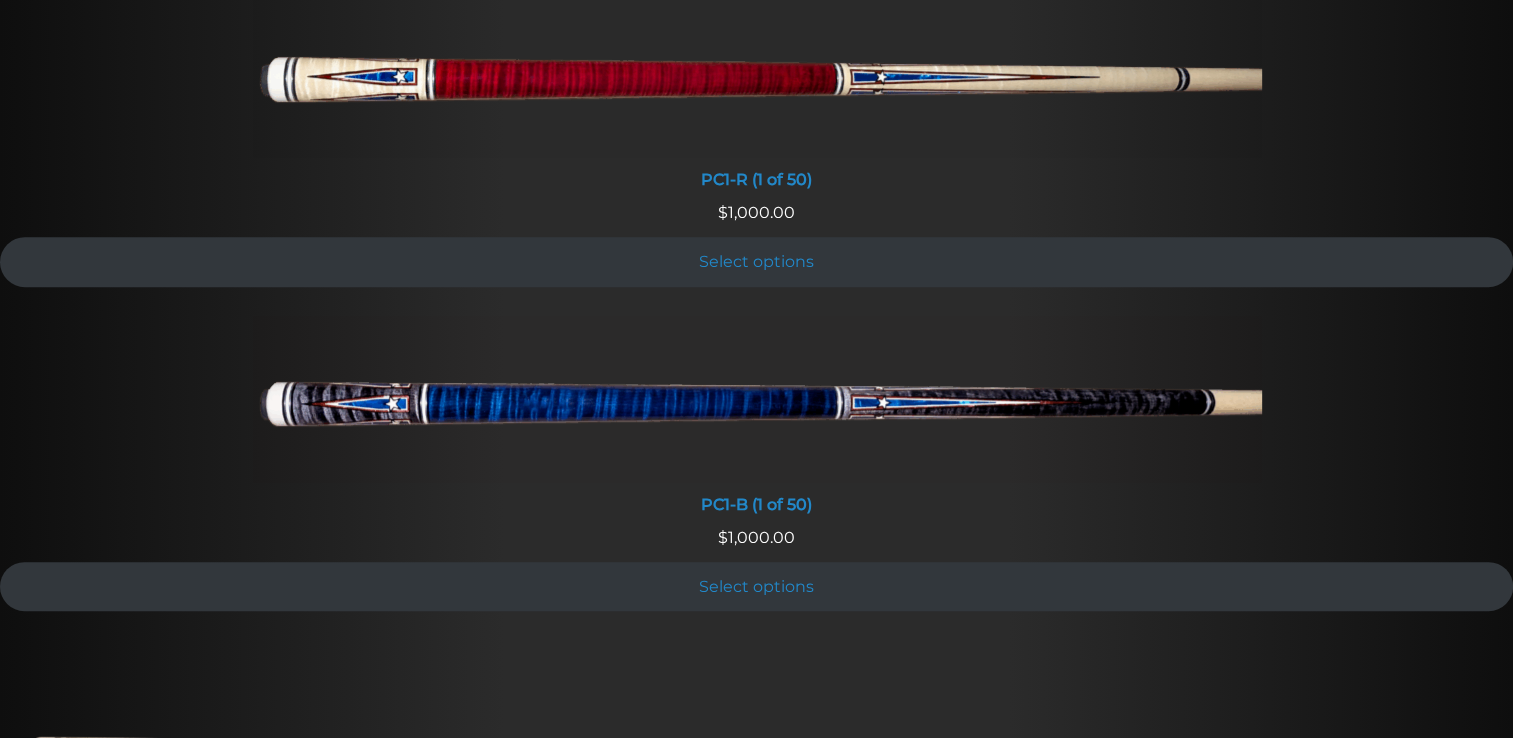 scroll, scrollTop: 653, scrollLeft: 0, axis: vertical 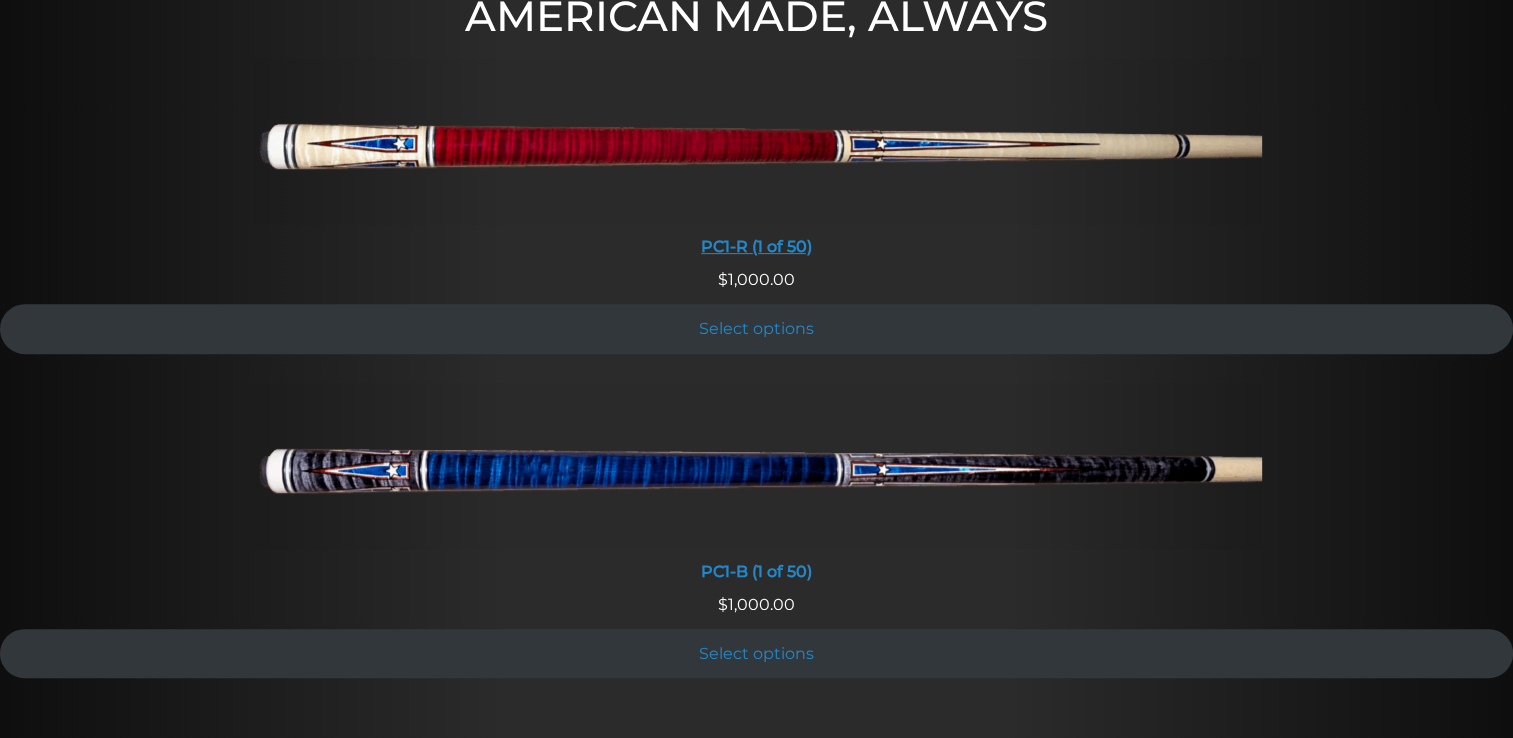 click on "PC1-R (1 of 50)" at bounding box center (757, 246) 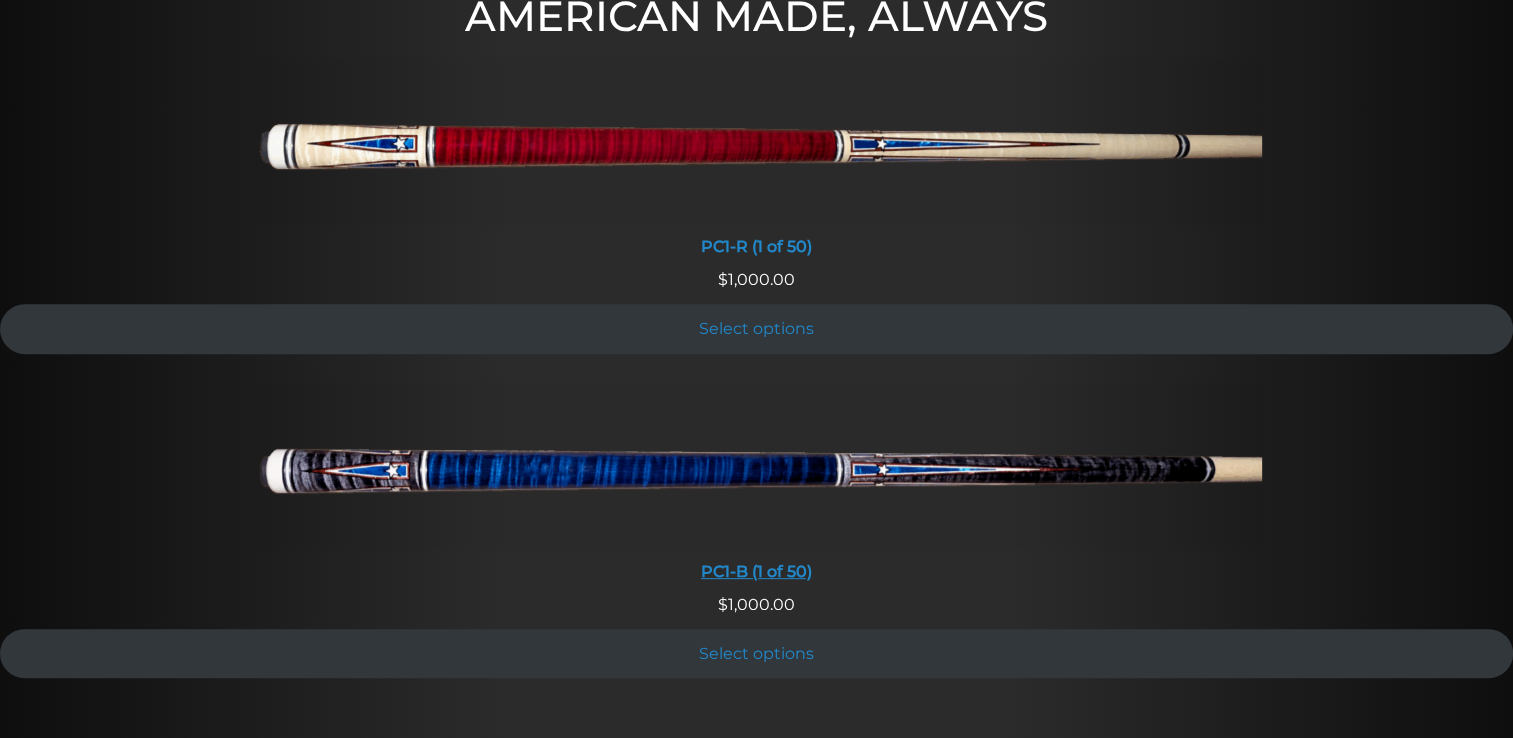 click on "PC1-B (1 of 50)" at bounding box center [757, 571] 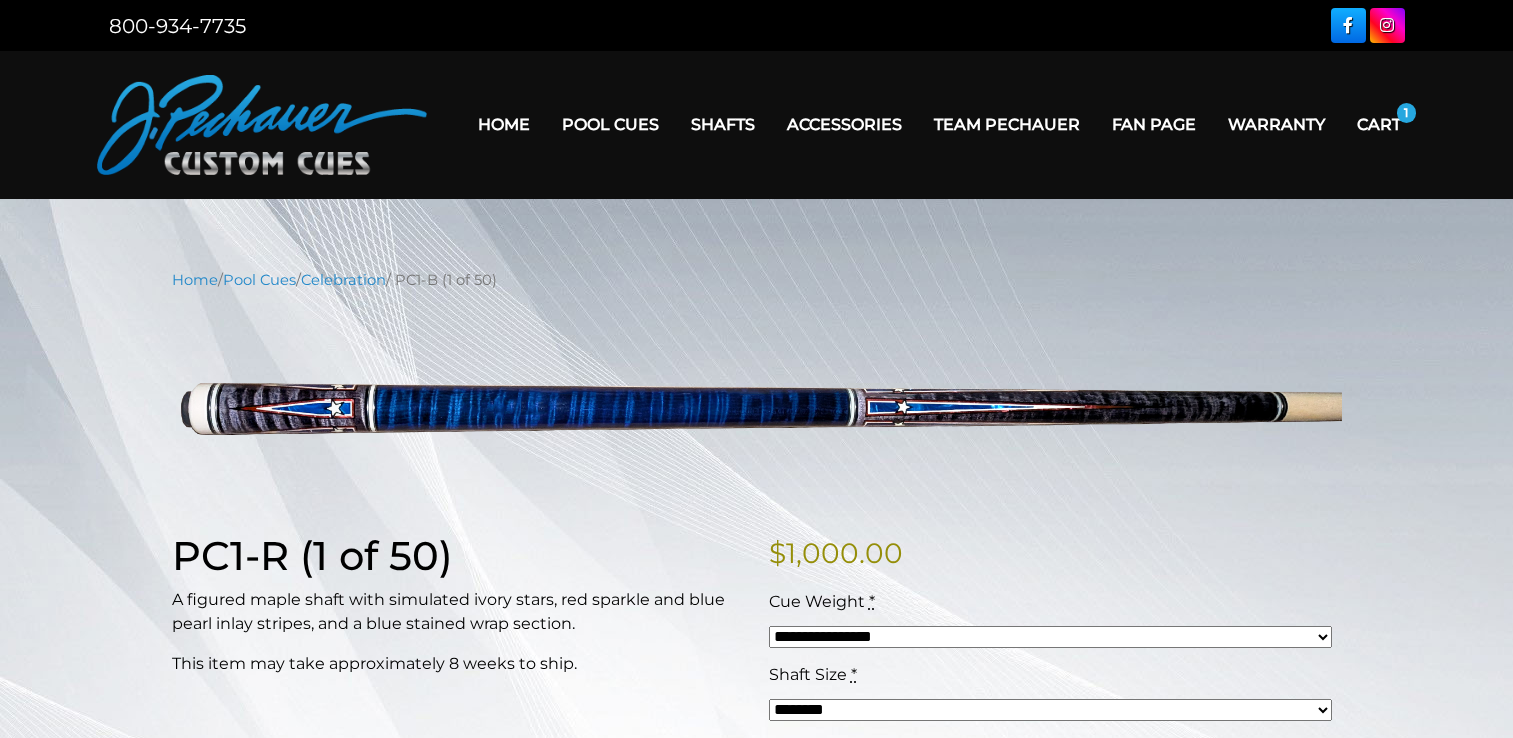 scroll, scrollTop: 0, scrollLeft: 0, axis: both 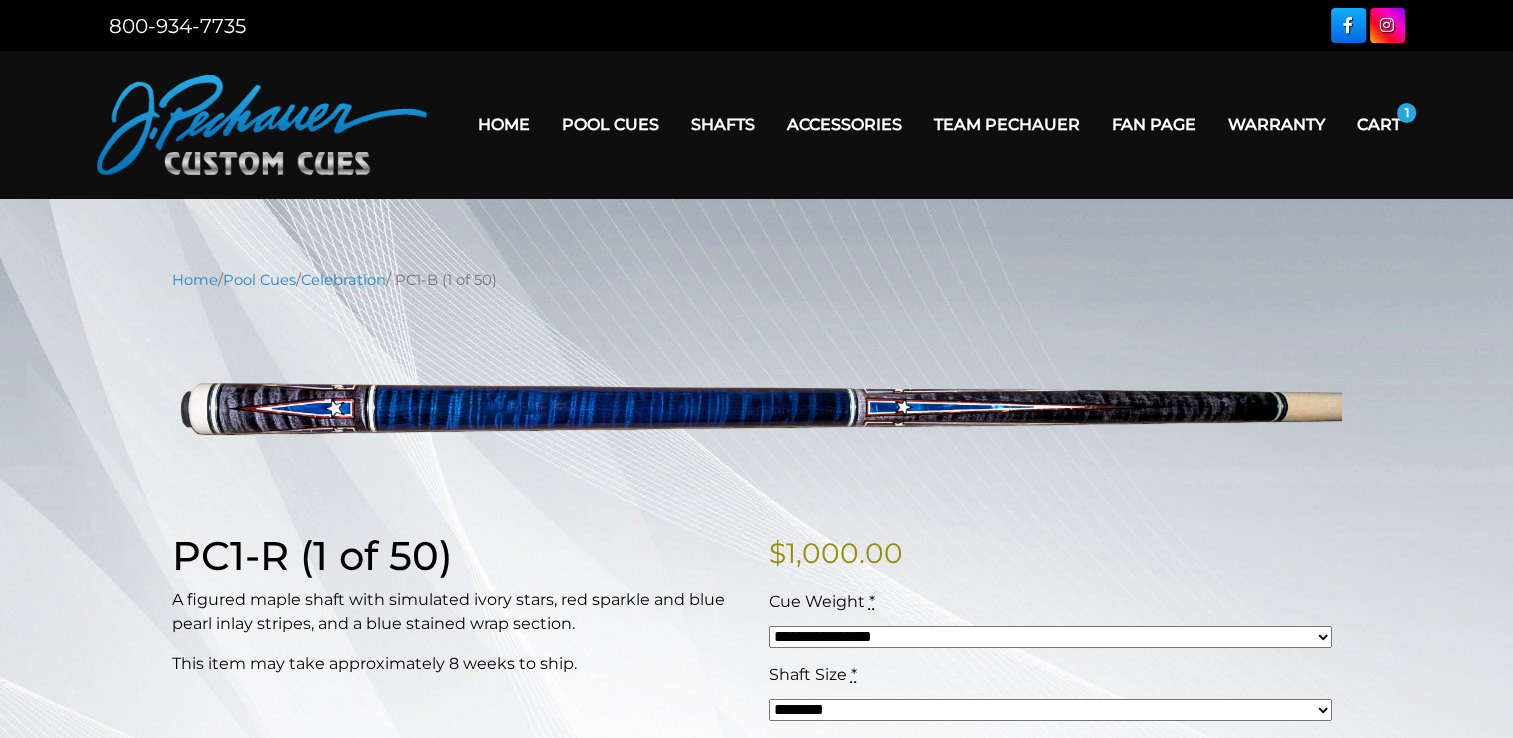 click on "Cart" at bounding box center [1379, 124] 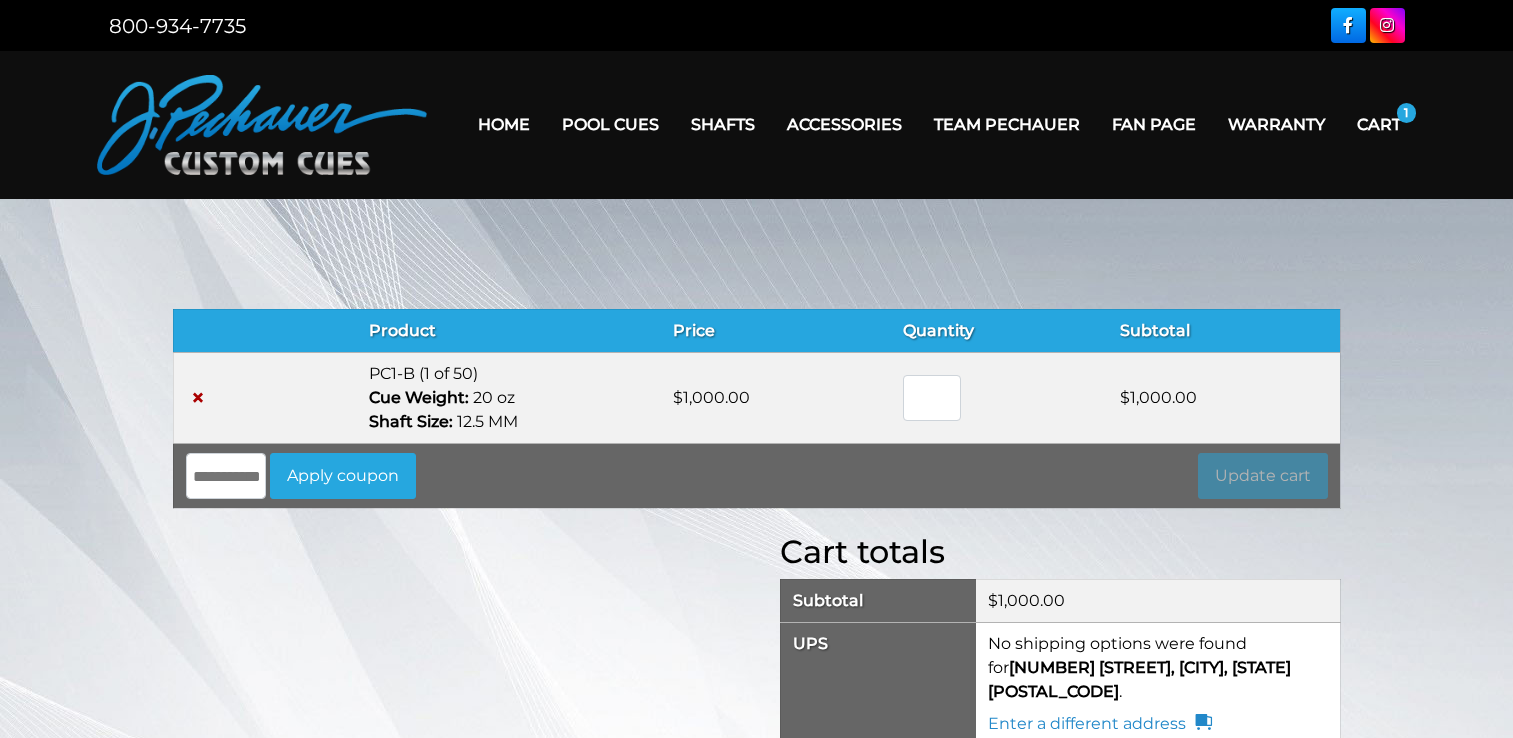 scroll, scrollTop: 0, scrollLeft: 0, axis: both 